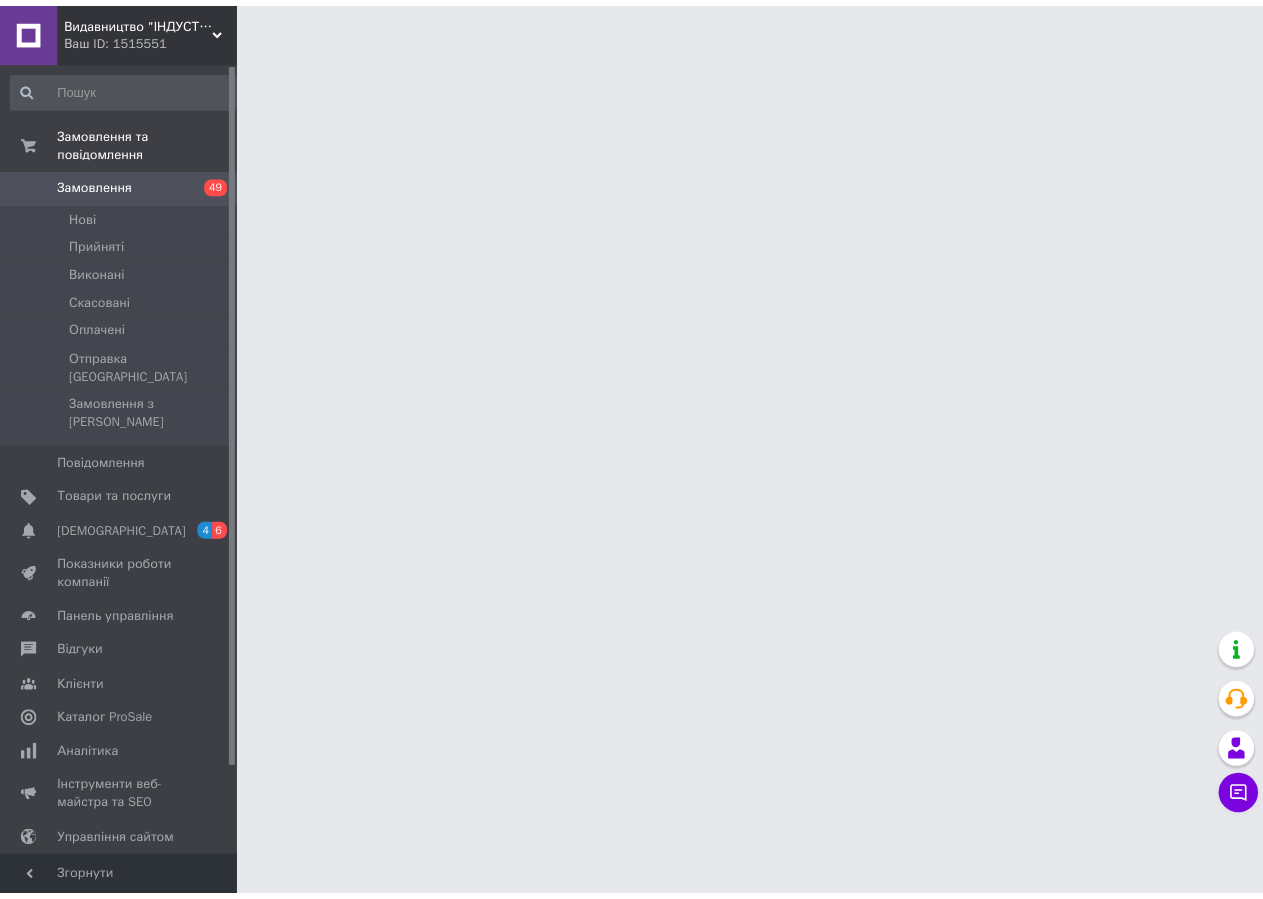 scroll, scrollTop: 0, scrollLeft: 0, axis: both 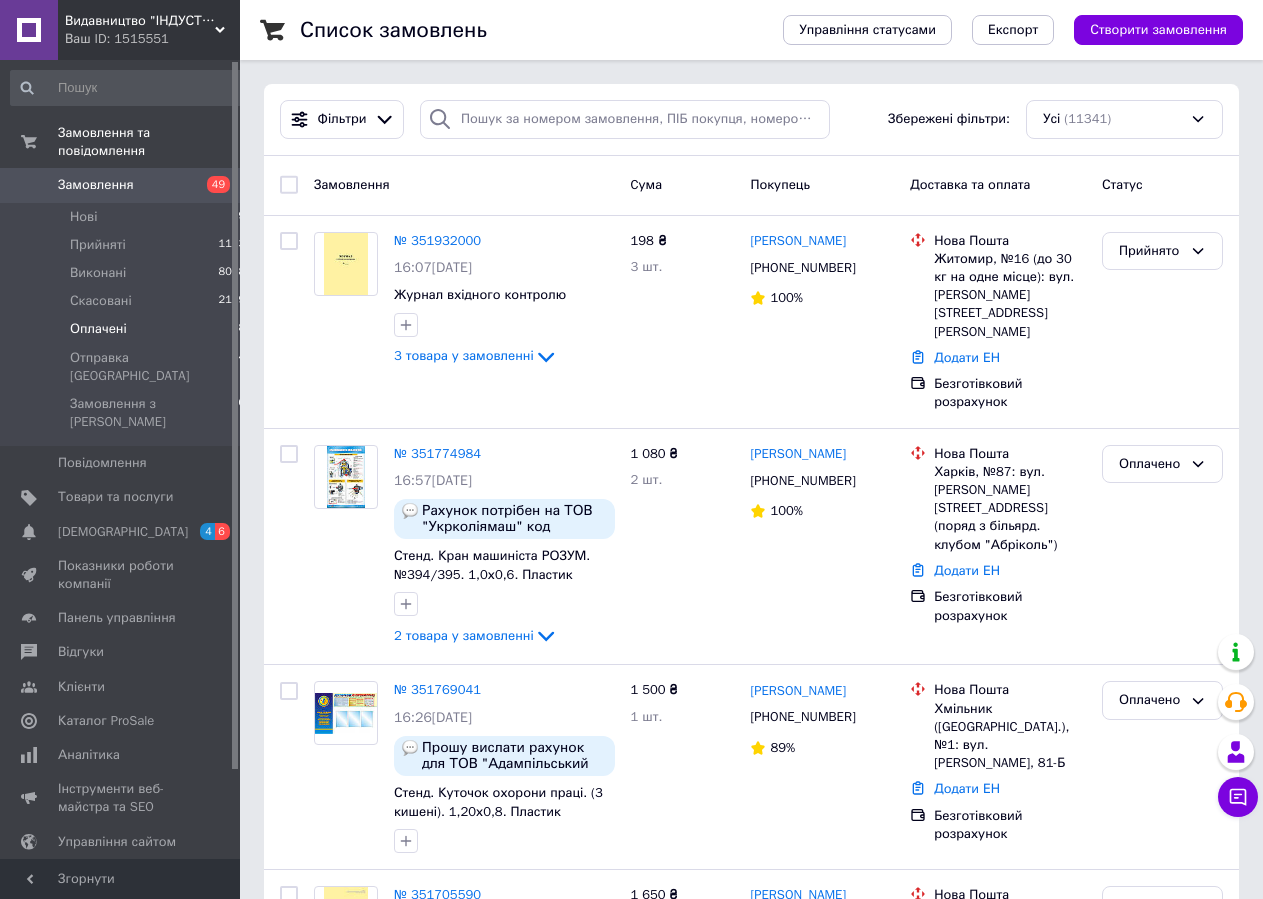 click on "Оплачені 8" at bounding box center (128, 329) 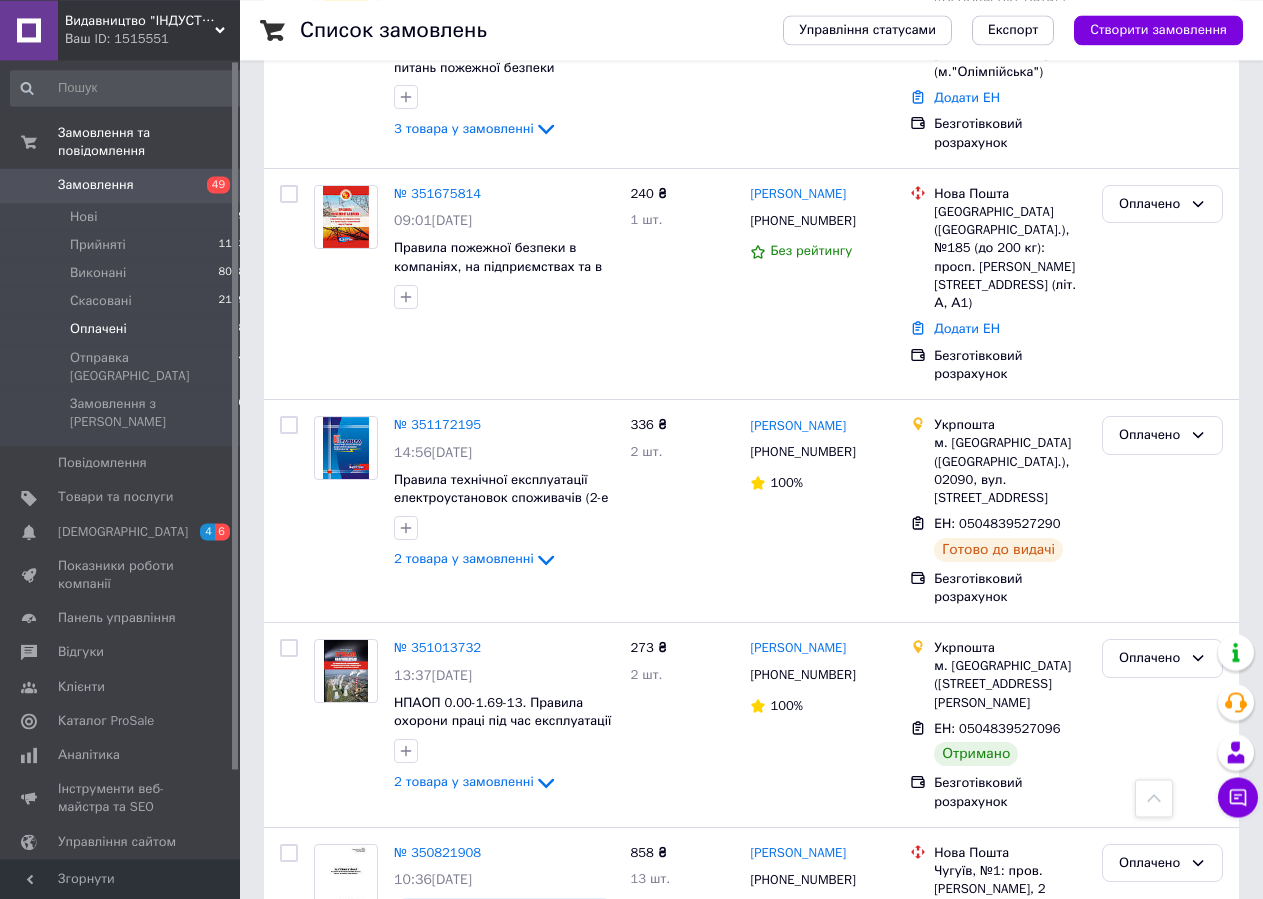 scroll, scrollTop: 816, scrollLeft: 0, axis: vertical 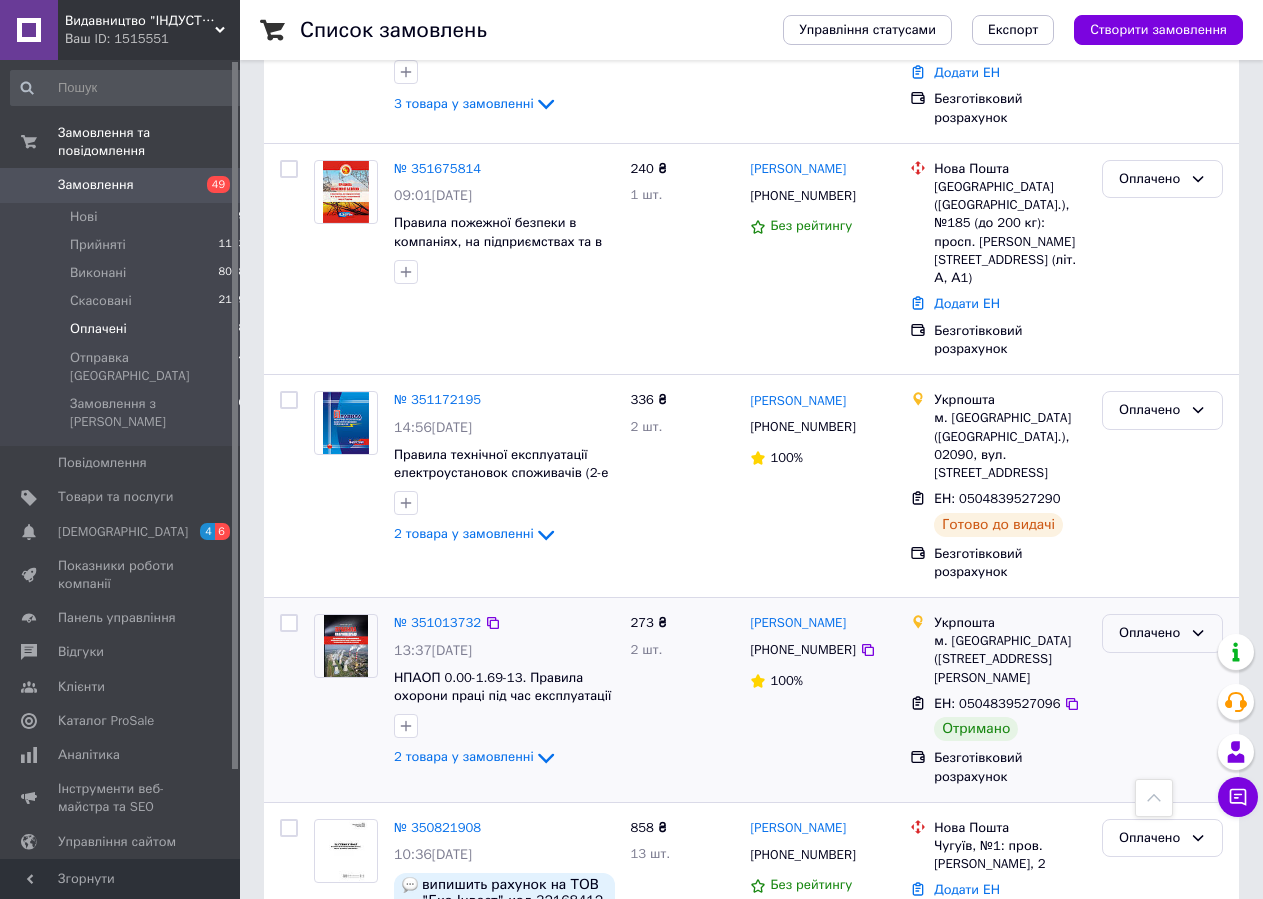 click on "Оплачено" at bounding box center [1162, 633] 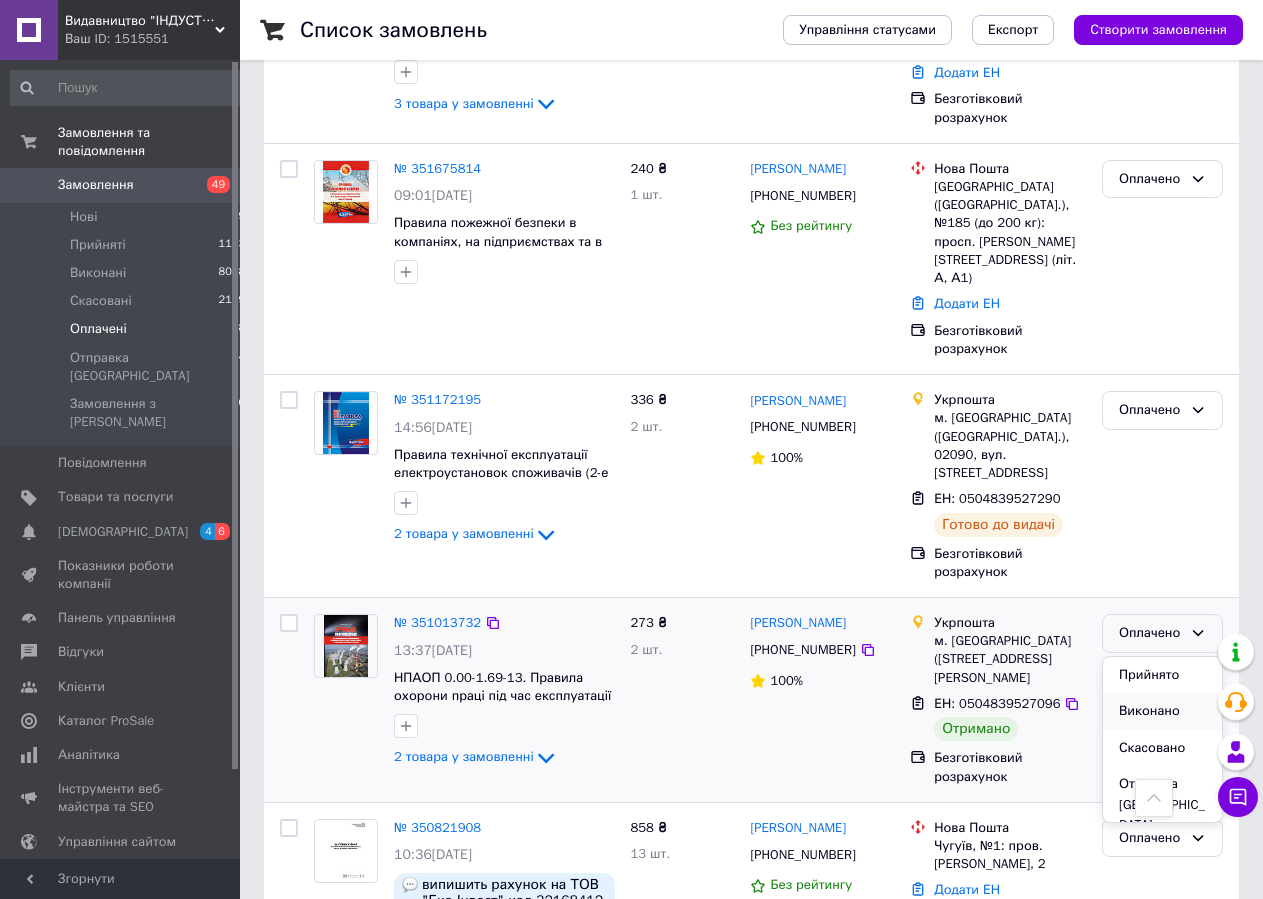 click on "Виконано" at bounding box center (1162, 711) 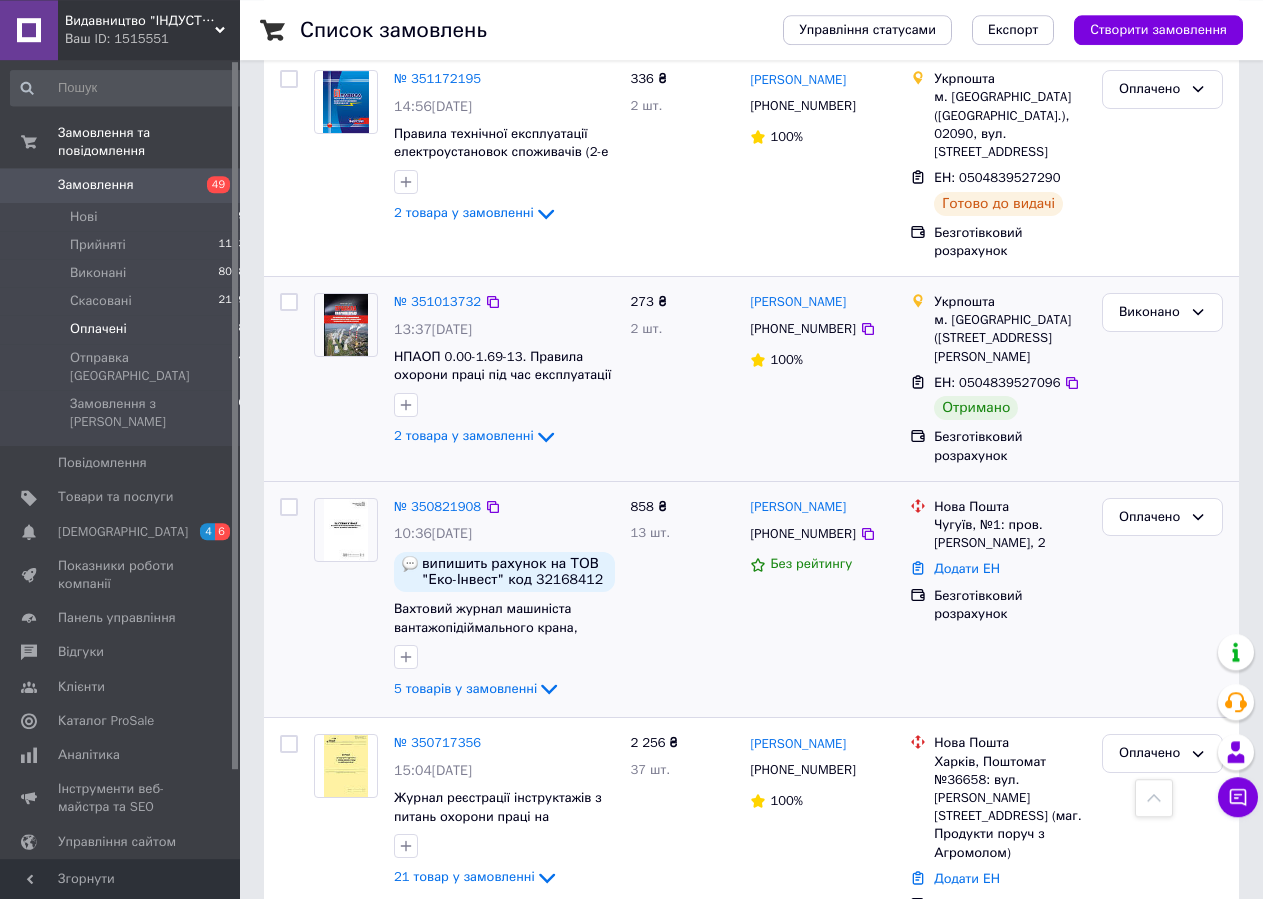 scroll, scrollTop: 1148, scrollLeft: 0, axis: vertical 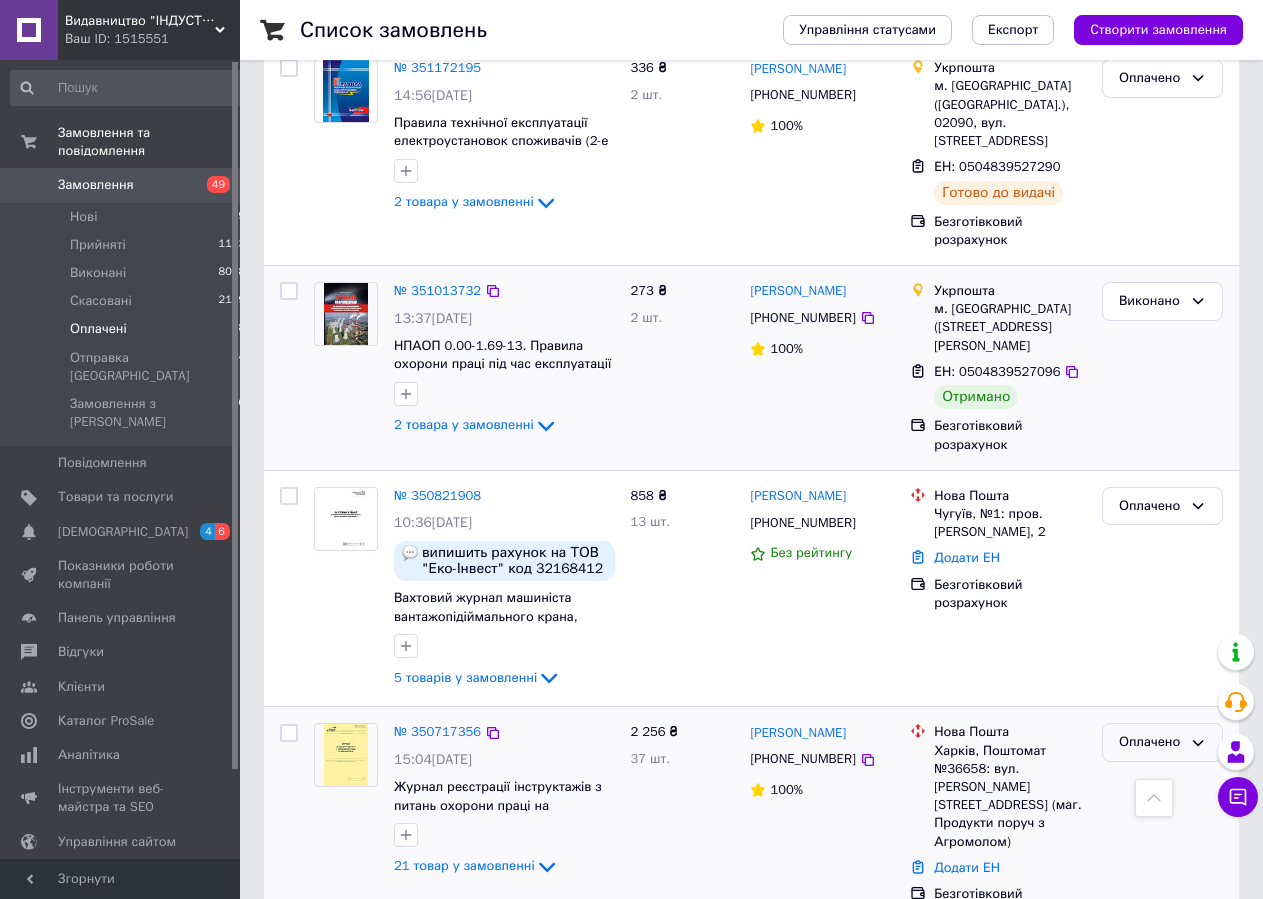 click 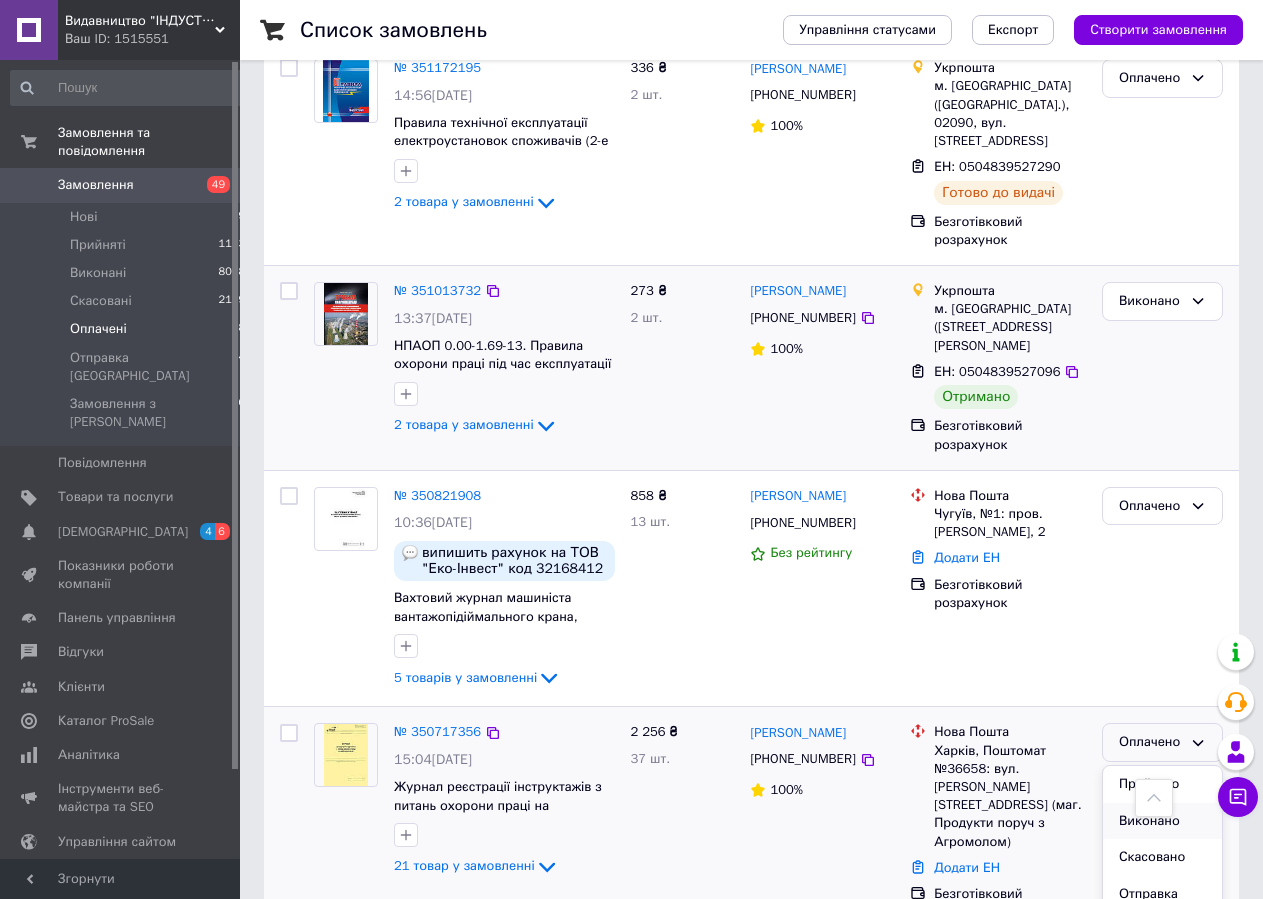click on "Виконано" at bounding box center (1162, 821) 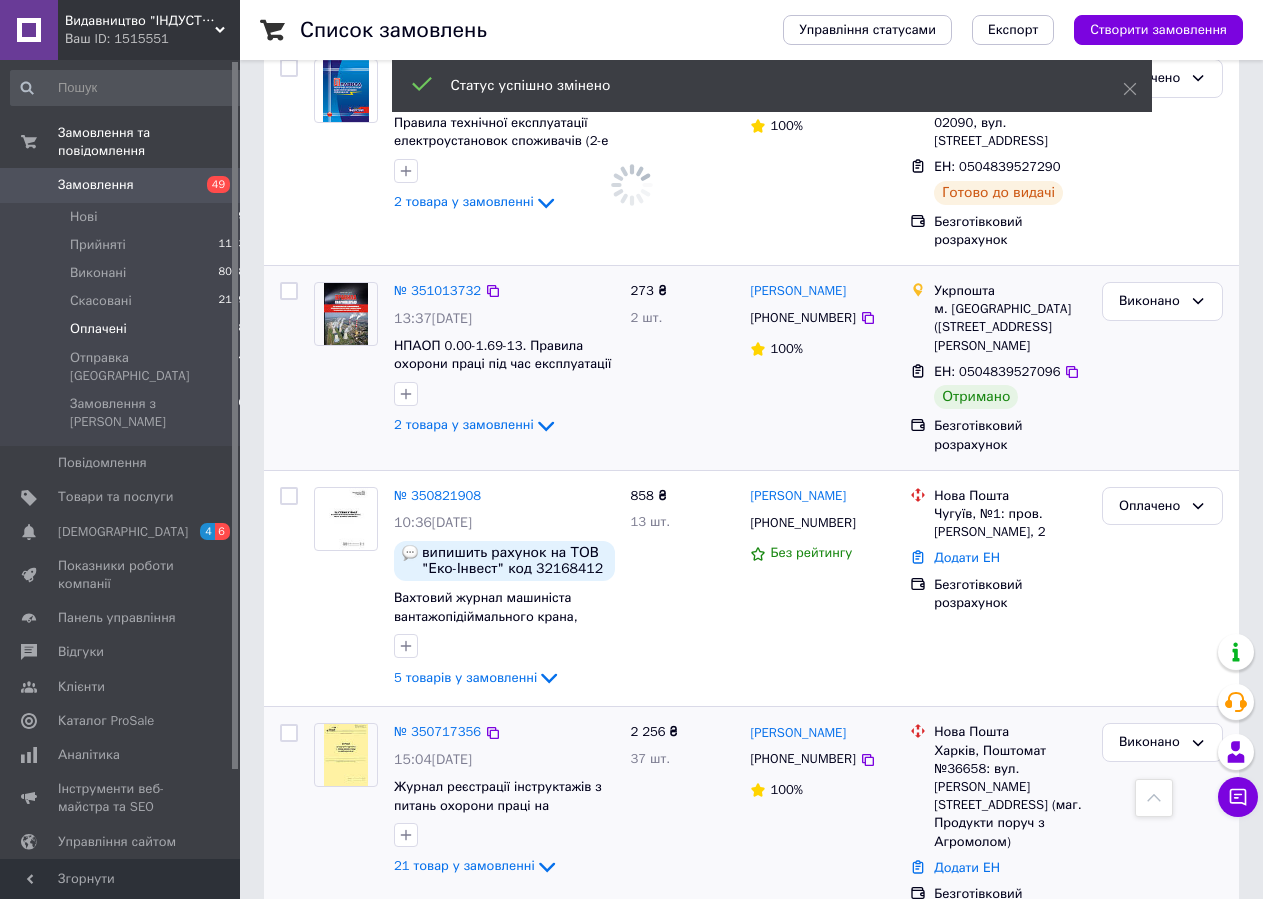 scroll, scrollTop: 901, scrollLeft: 0, axis: vertical 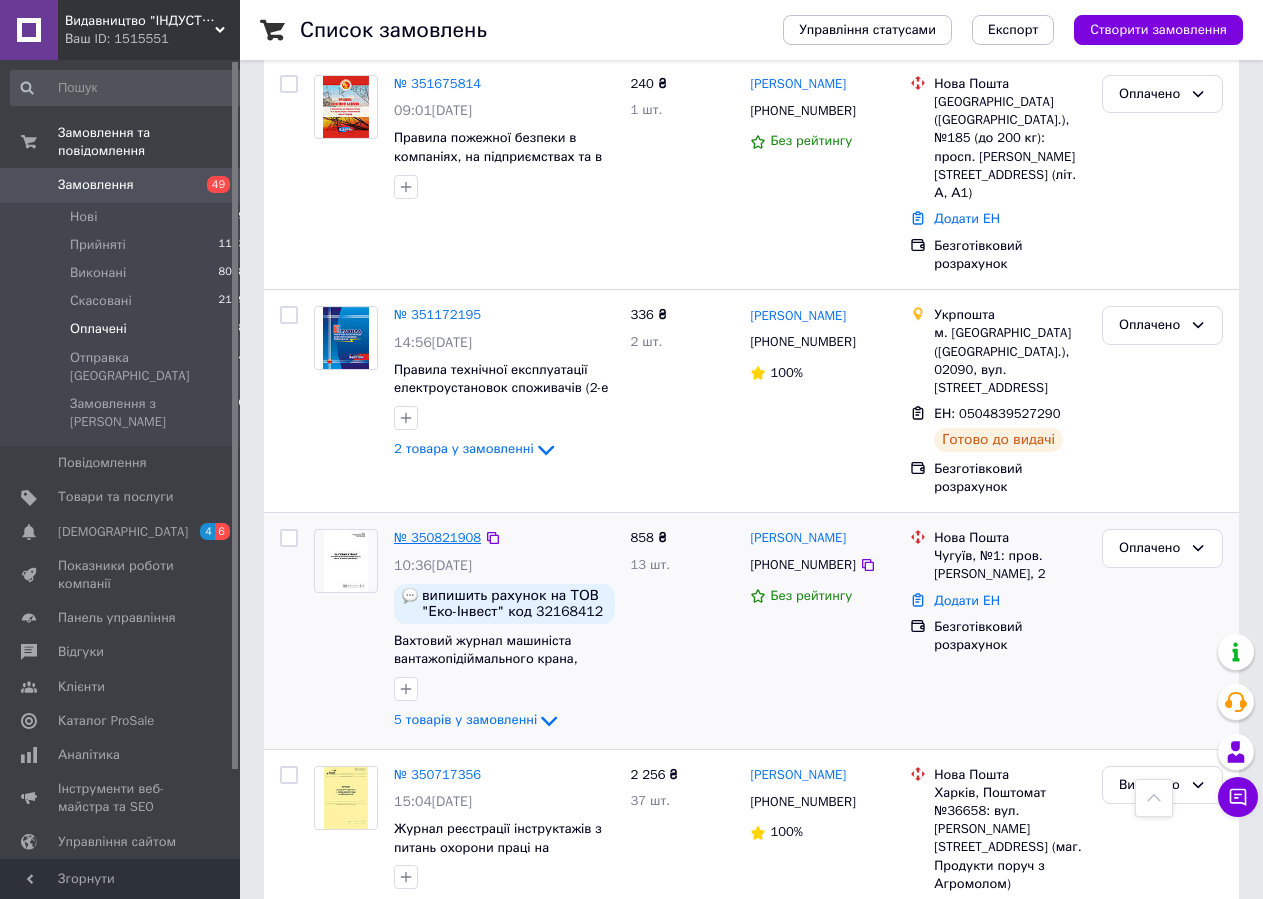 click on "№ 350821908" at bounding box center (437, 537) 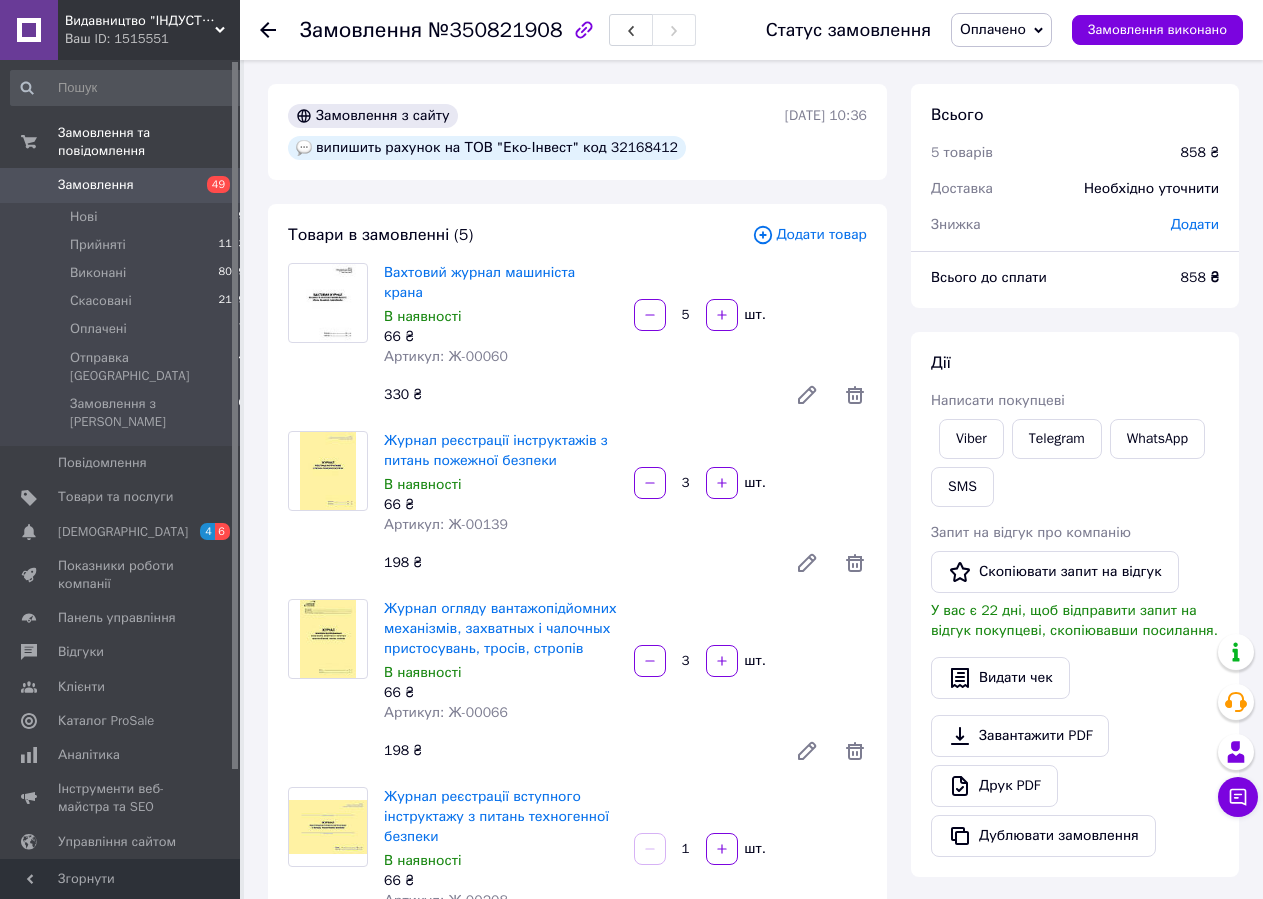 click on "випишить рахунок на ТОВ "Еко-Інвест" код 32168412" at bounding box center (487, 148) 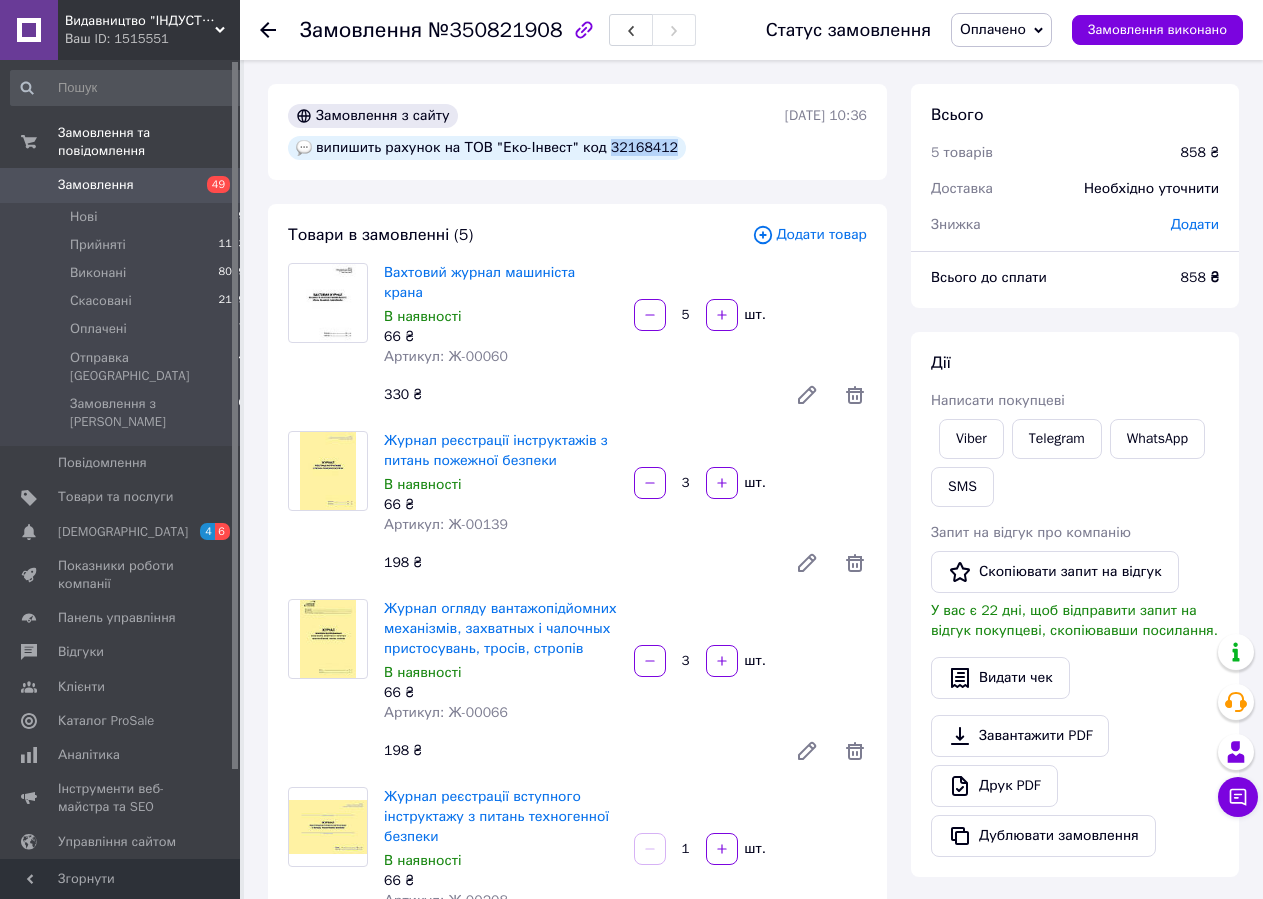 click on "випишить рахунок на ТОВ "Еко-Інвест" код 32168412" at bounding box center [487, 148] 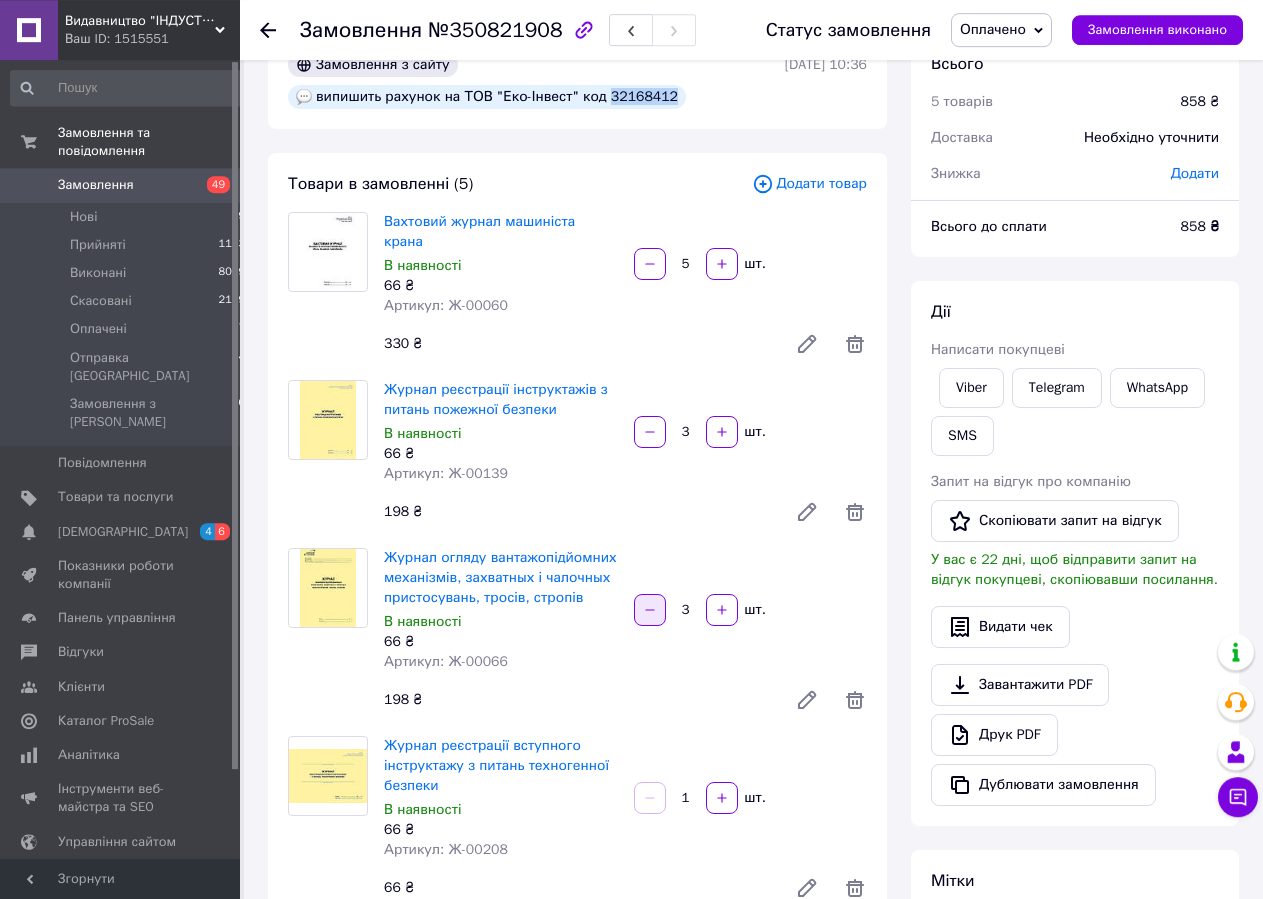 scroll, scrollTop: 0, scrollLeft: 0, axis: both 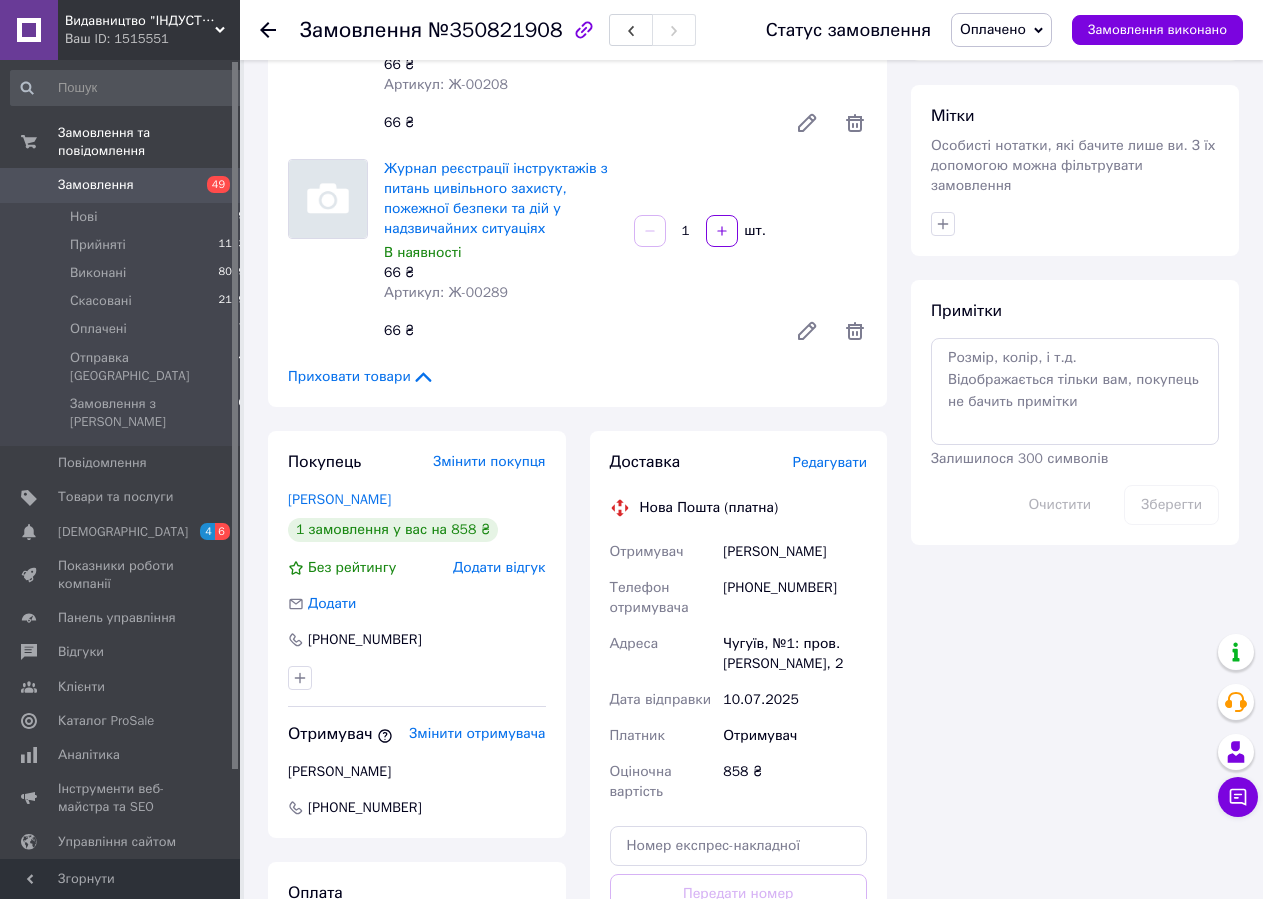 click on "[PHONE_NUMBER]" at bounding box center (795, 598) 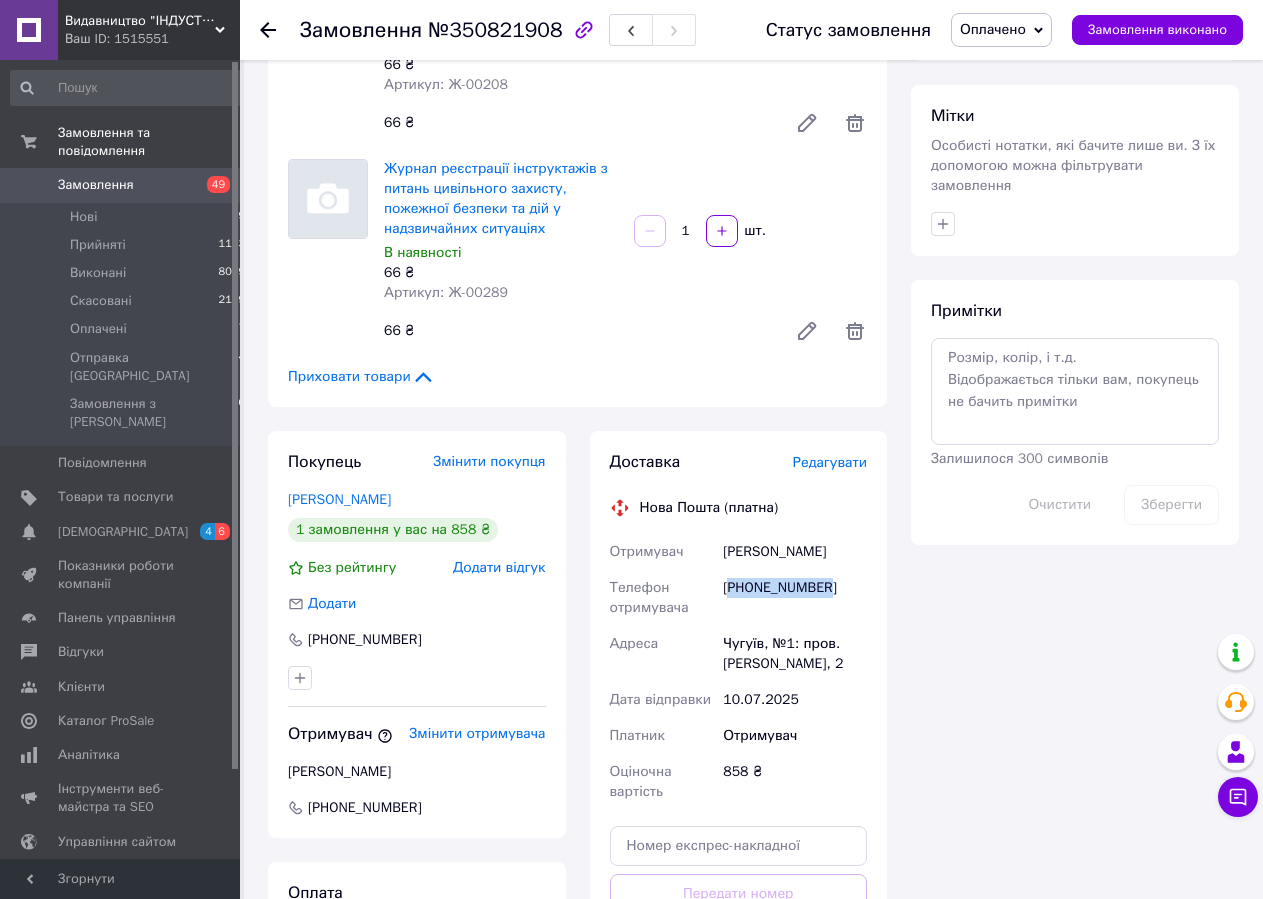 click on "[PHONE_NUMBER]" at bounding box center (795, 598) 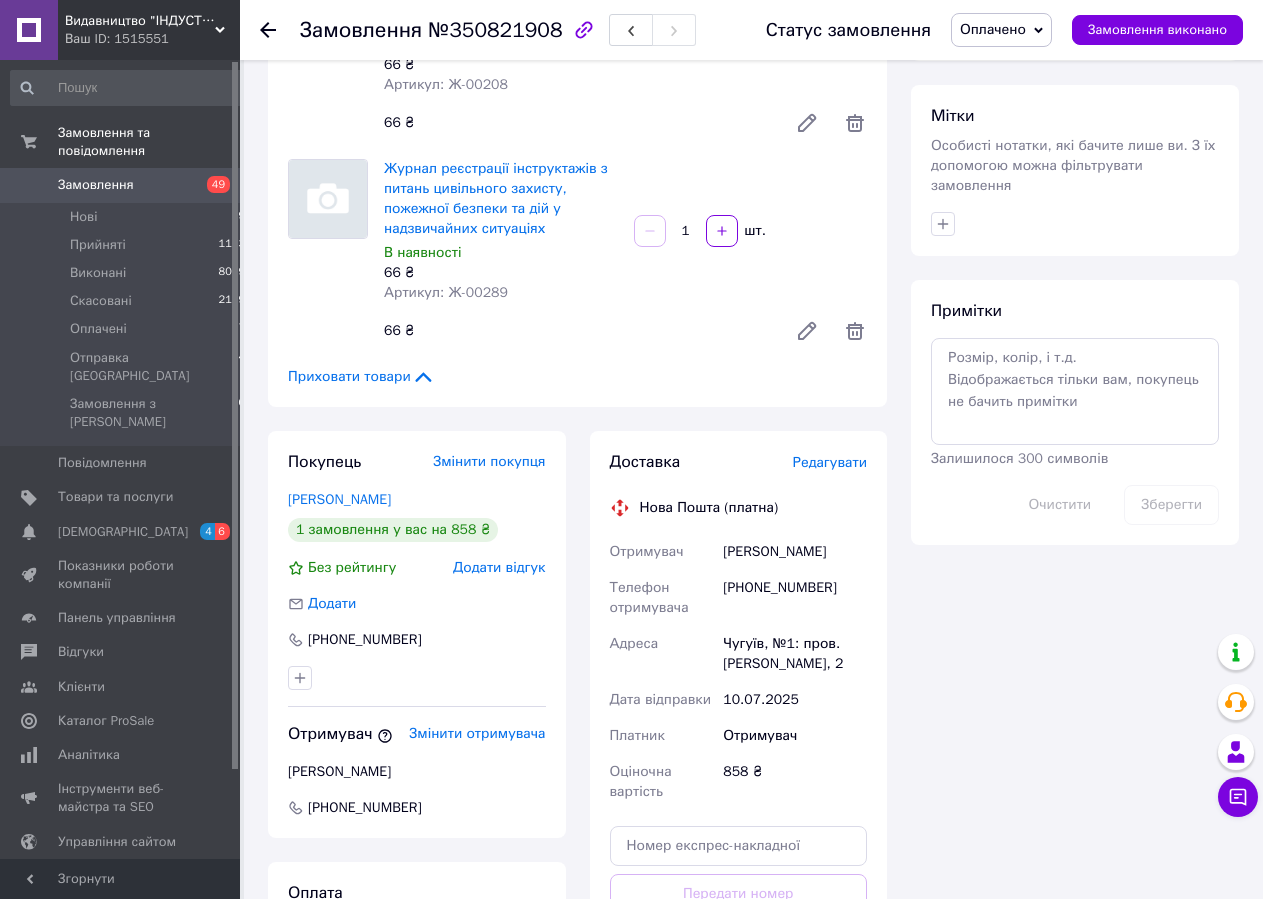 click on "[PHONE_NUMBER]" at bounding box center (795, 598) 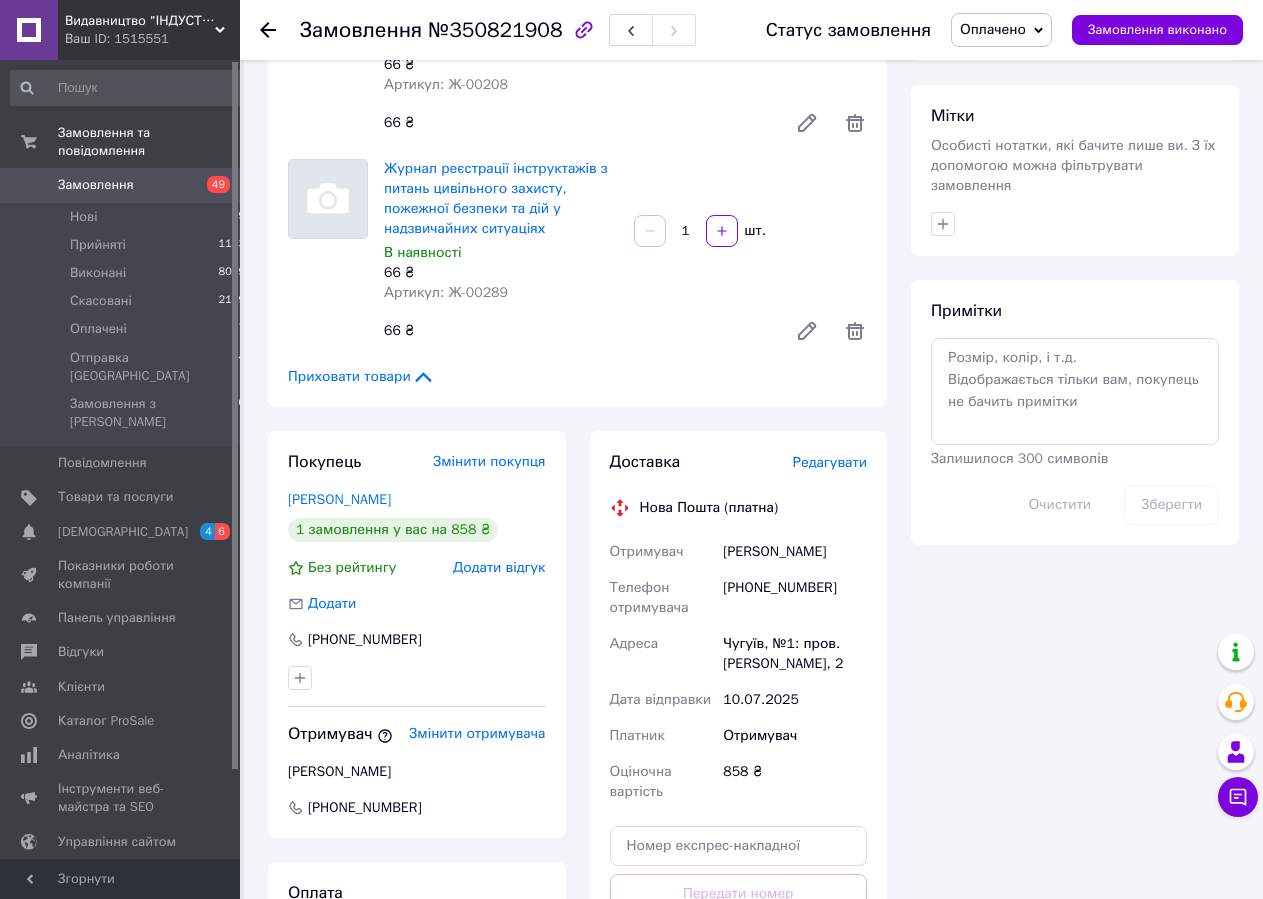 click on "[PERSON_NAME]" at bounding box center (795, 552) 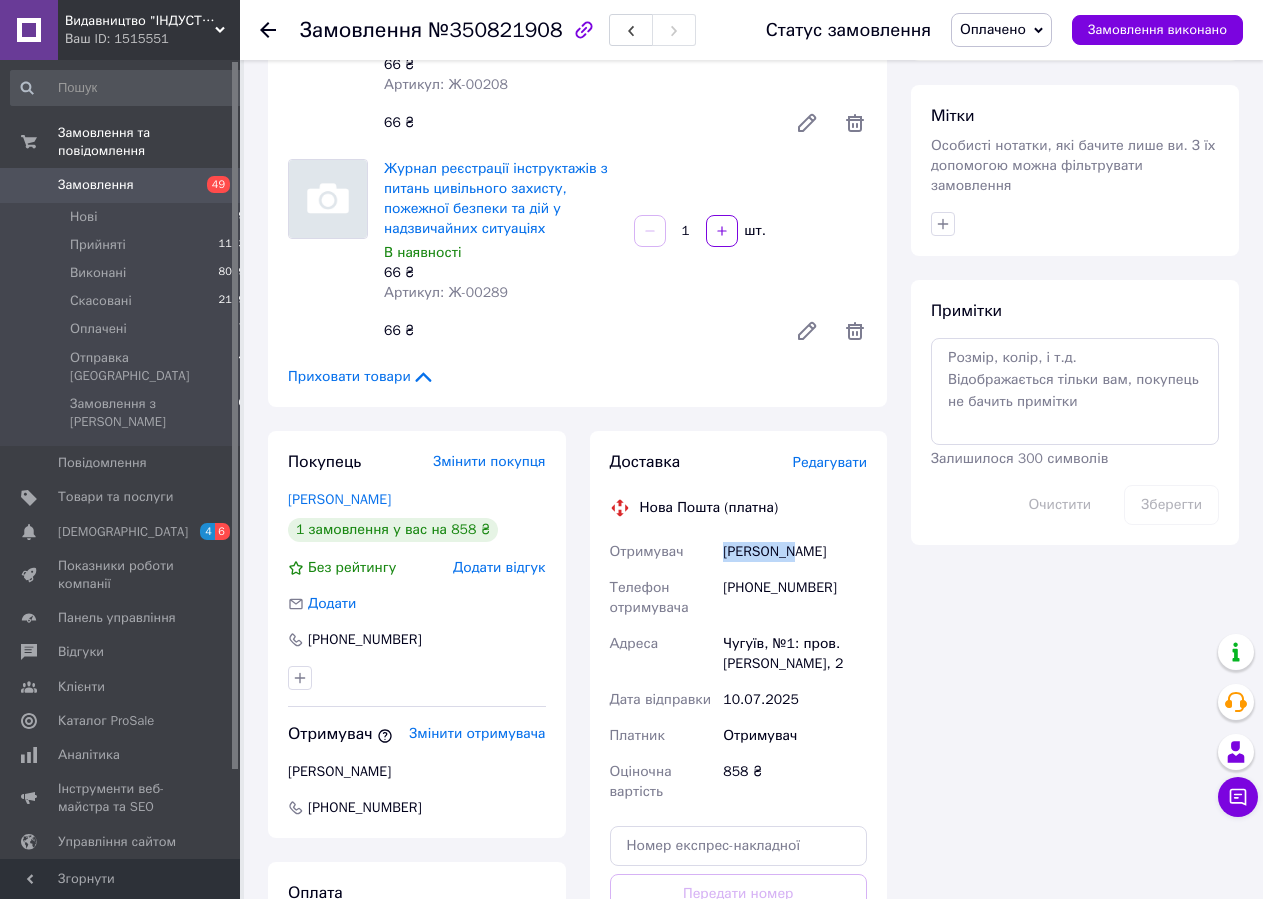 click on "[PERSON_NAME]" at bounding box center [795, 552] 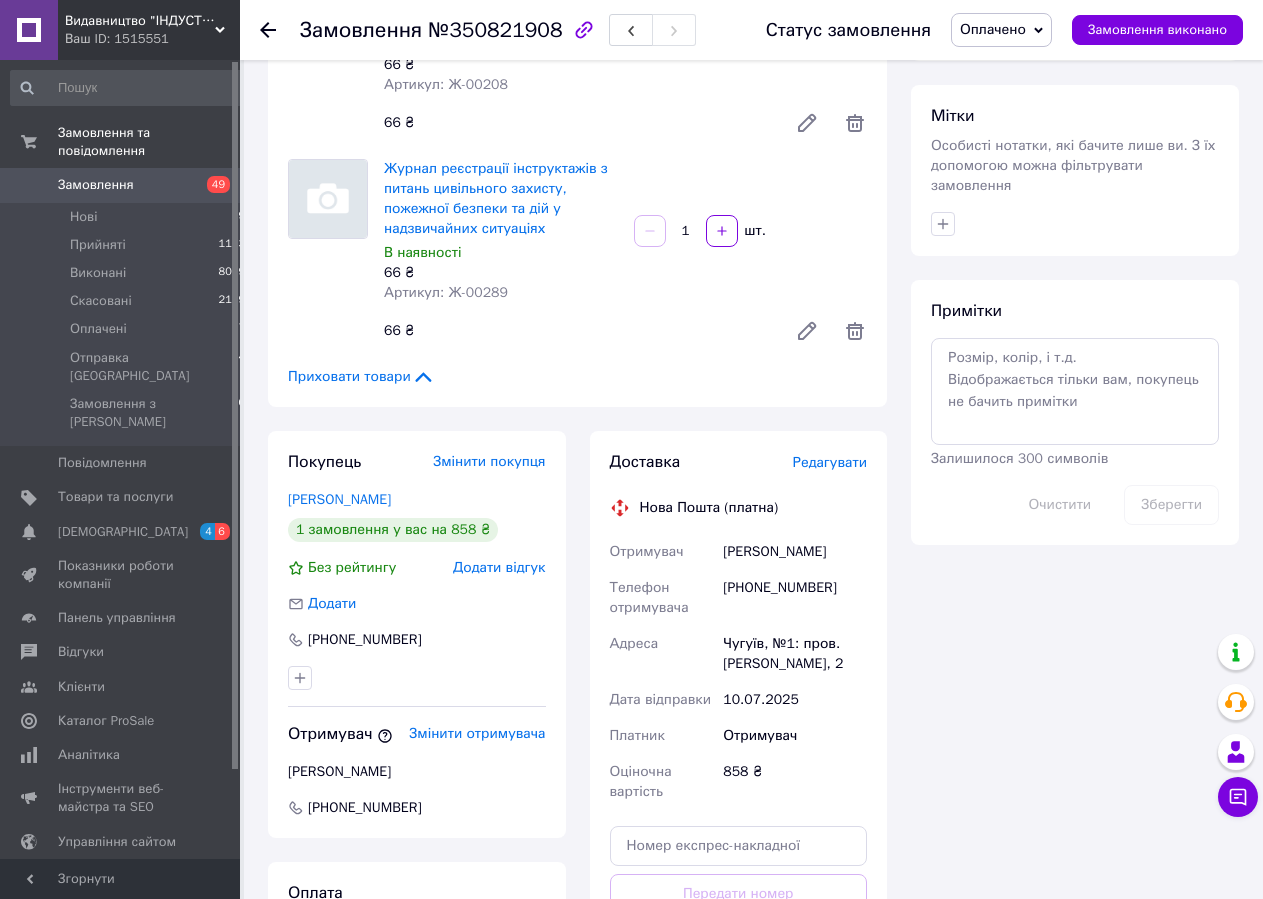 click on "[PERSON_NAME]" at bounding box center (795, 552) 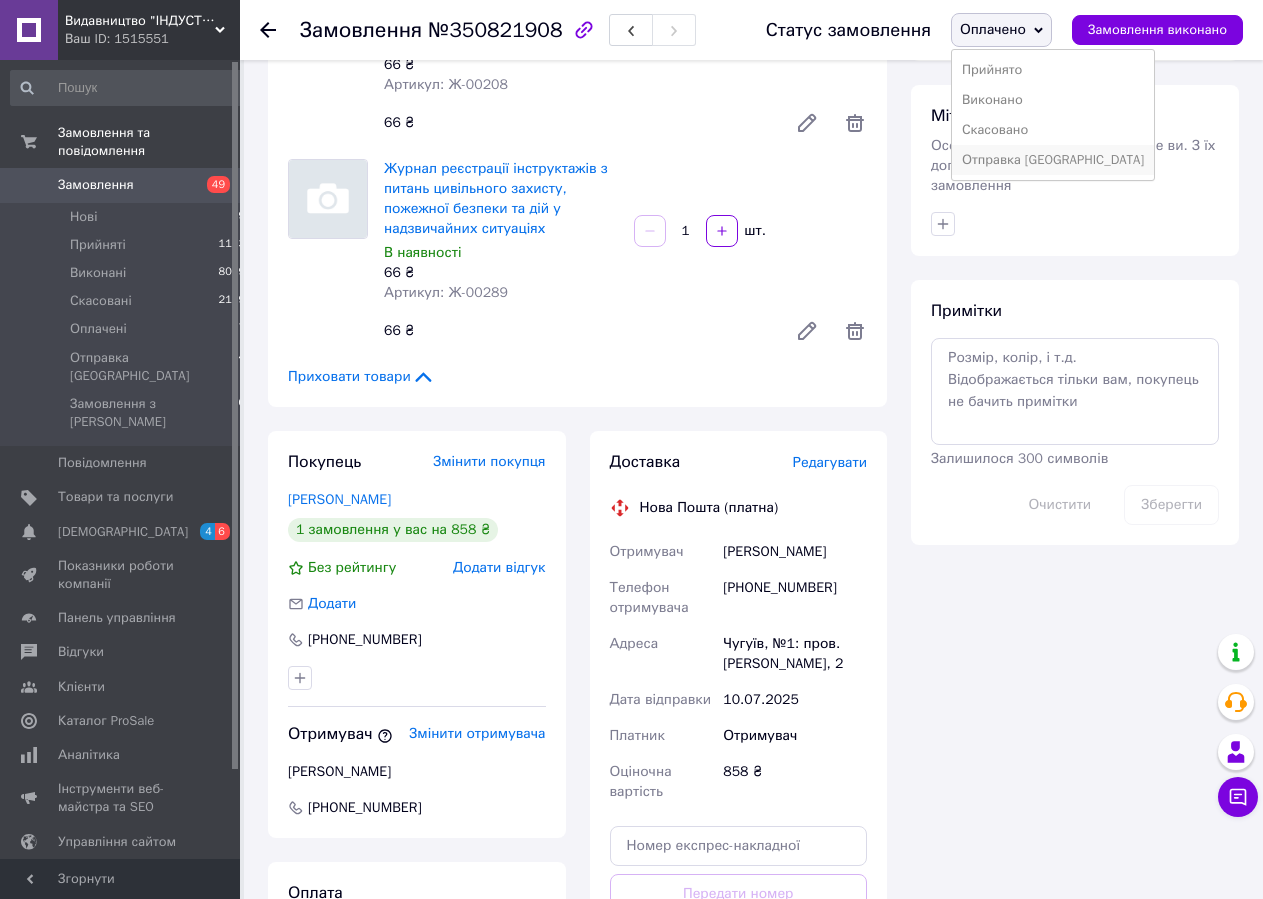 click on "Отправка [GEOGRAPHIC_DATA]" at bounding box center (1053, 160) 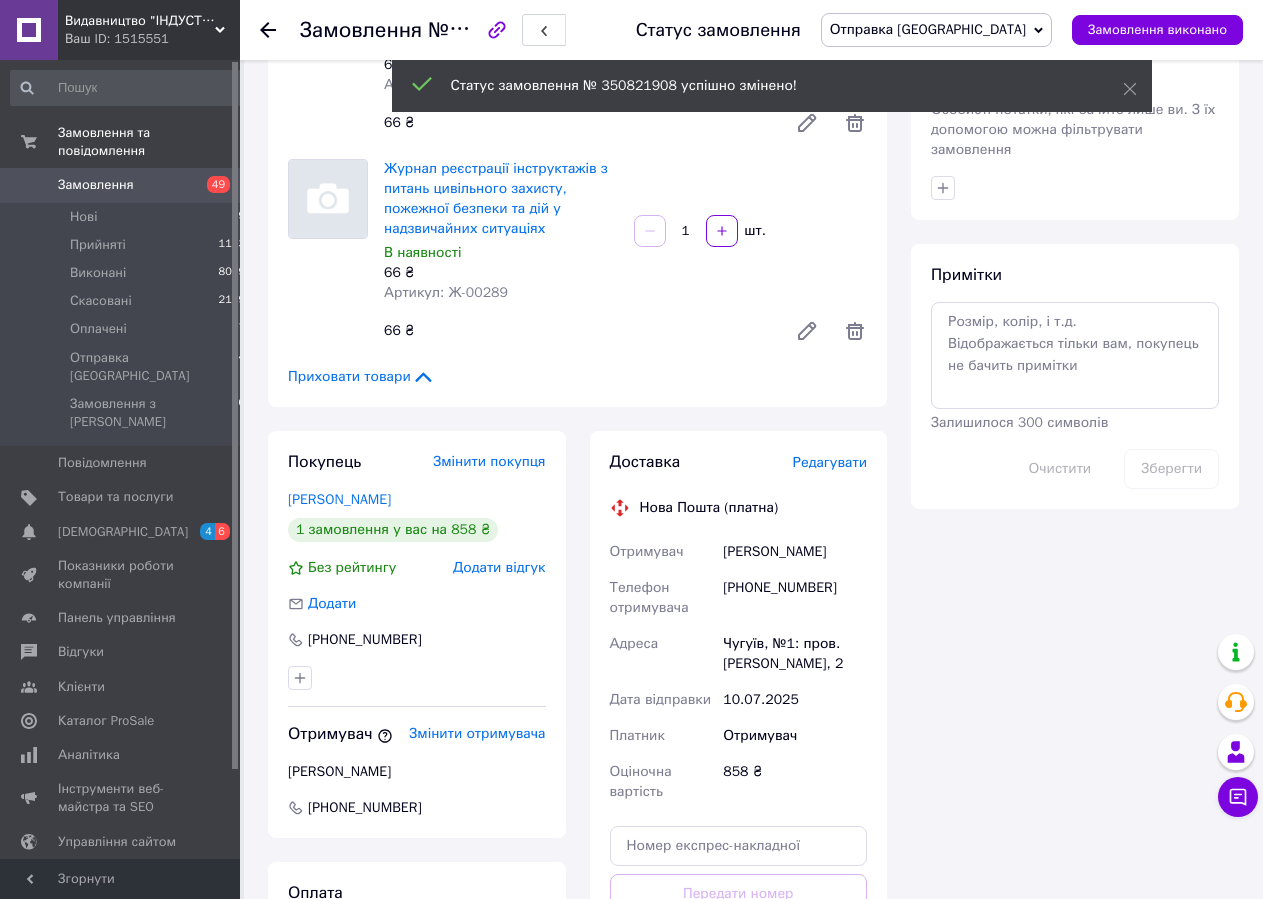 click 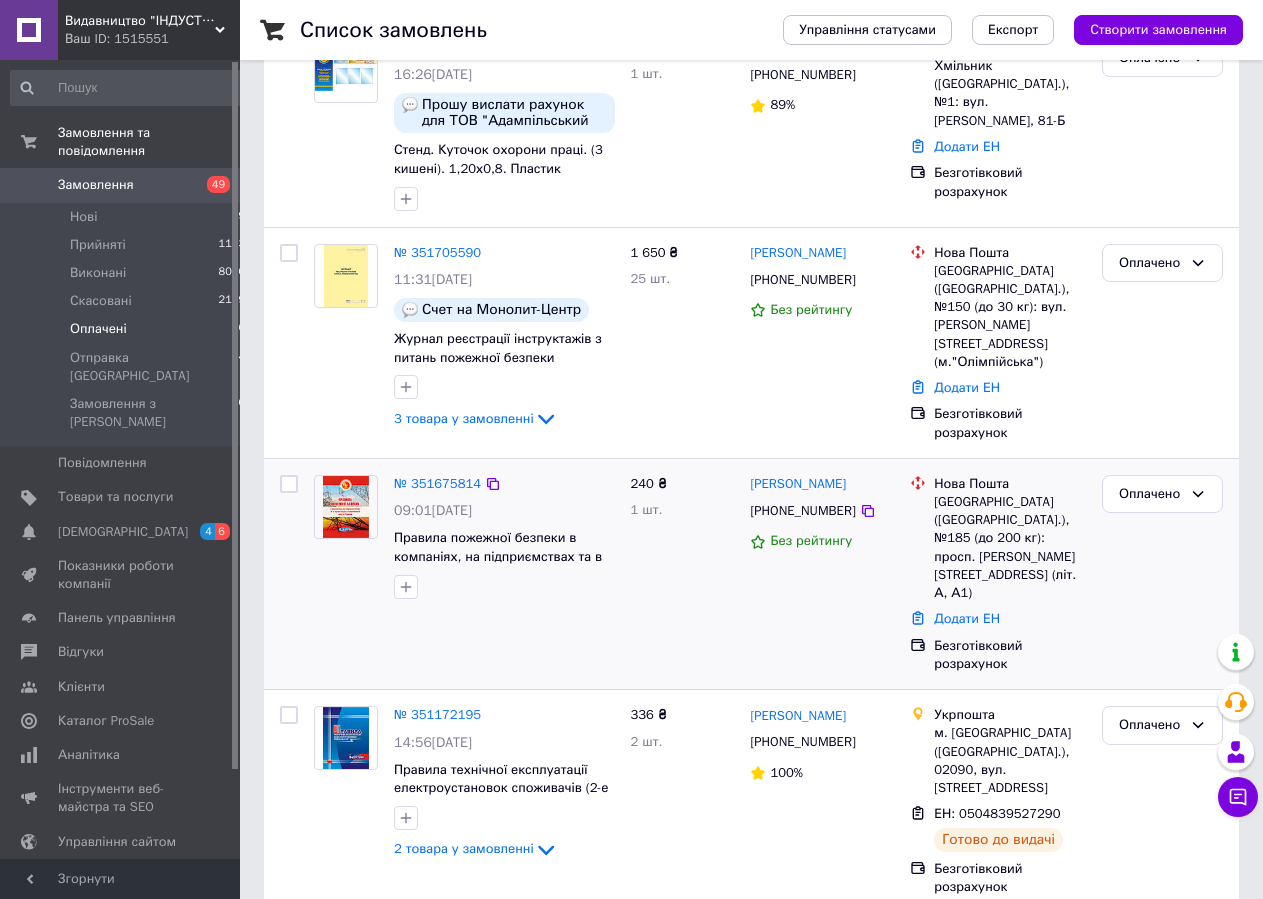 scroll, scrollTop: 510, scrollLeft: 0, axis: vertical 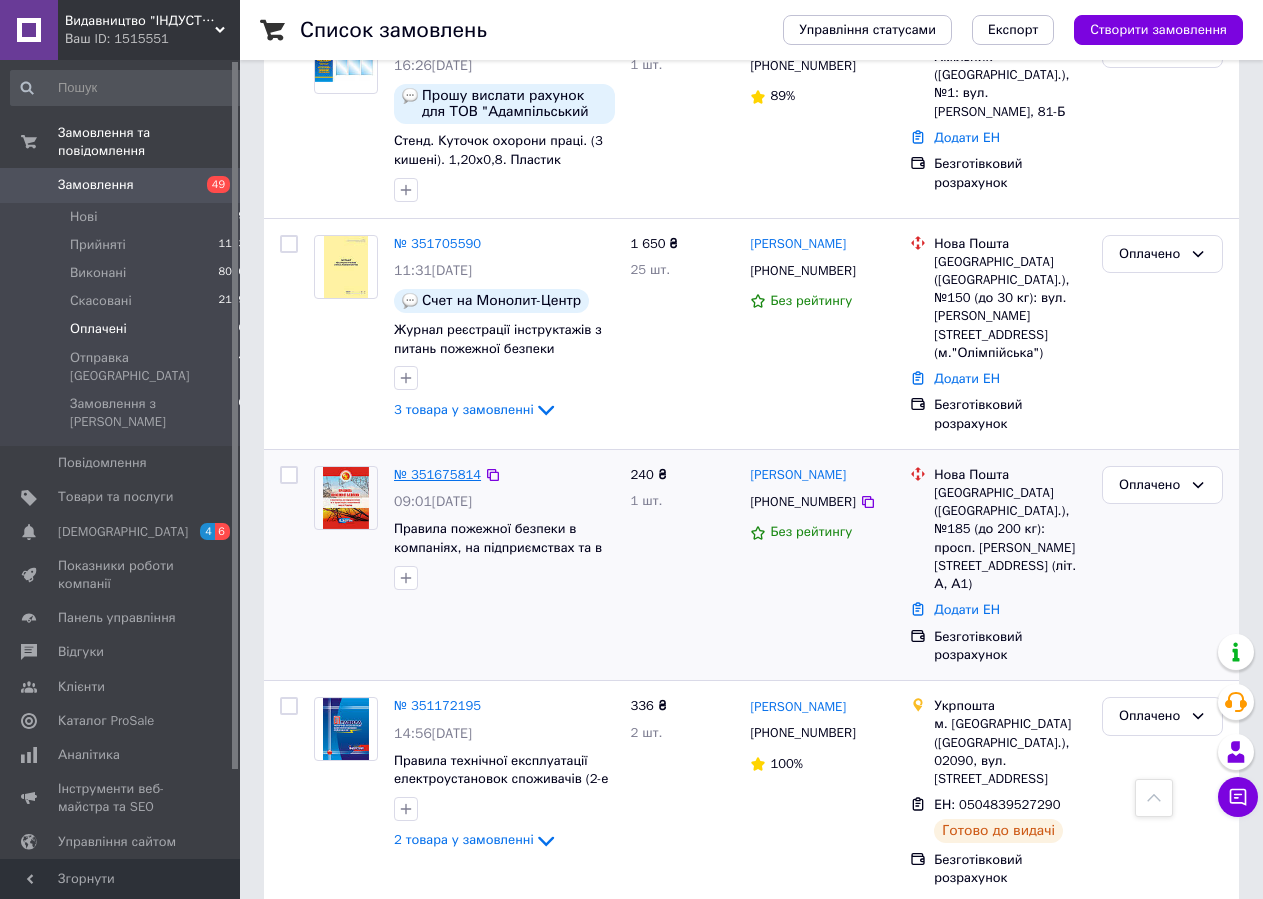click on "№ 351675814" at bounding box center (437, 474) 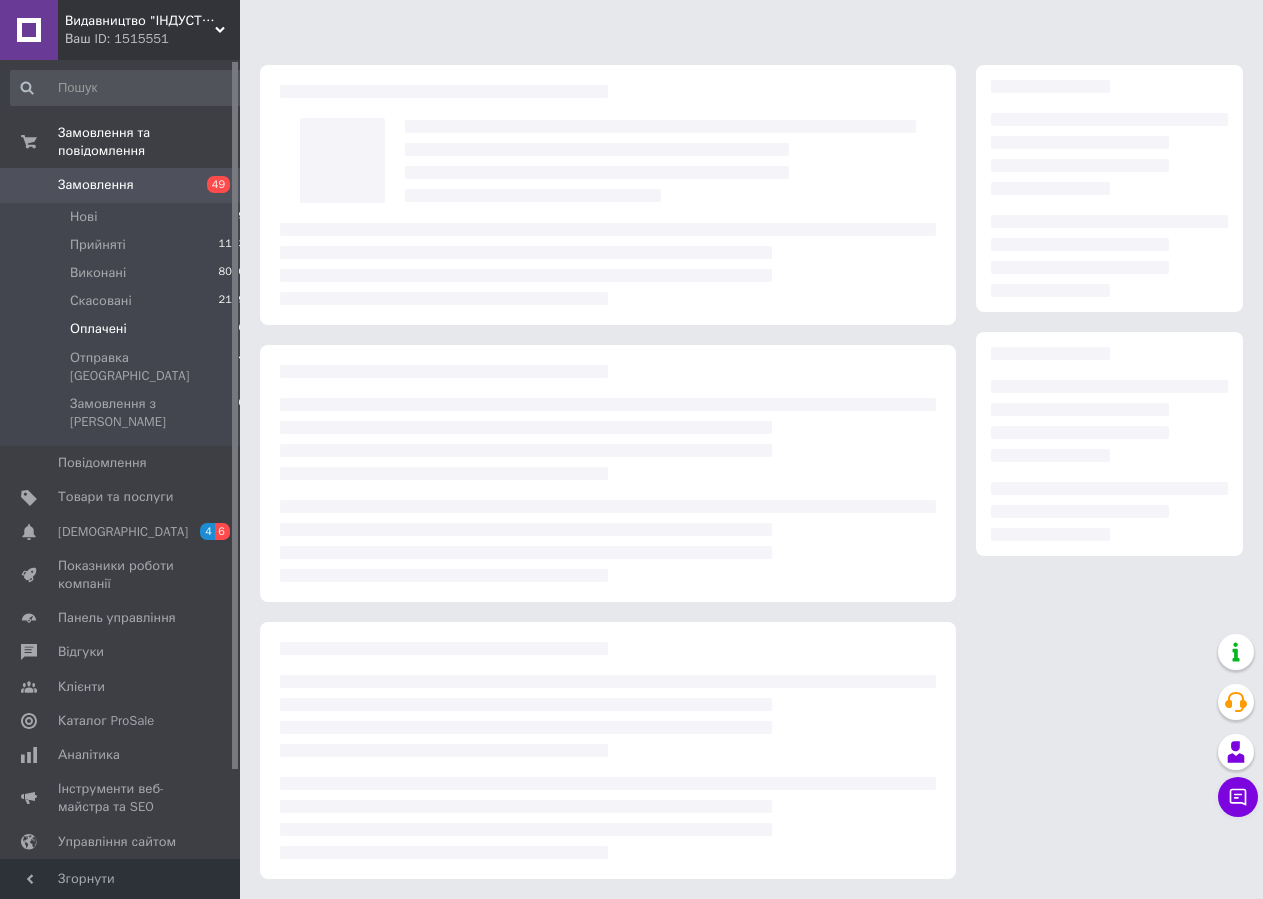 scroll, scrollTop: 15, scrollLeft: 0, axis: vertical 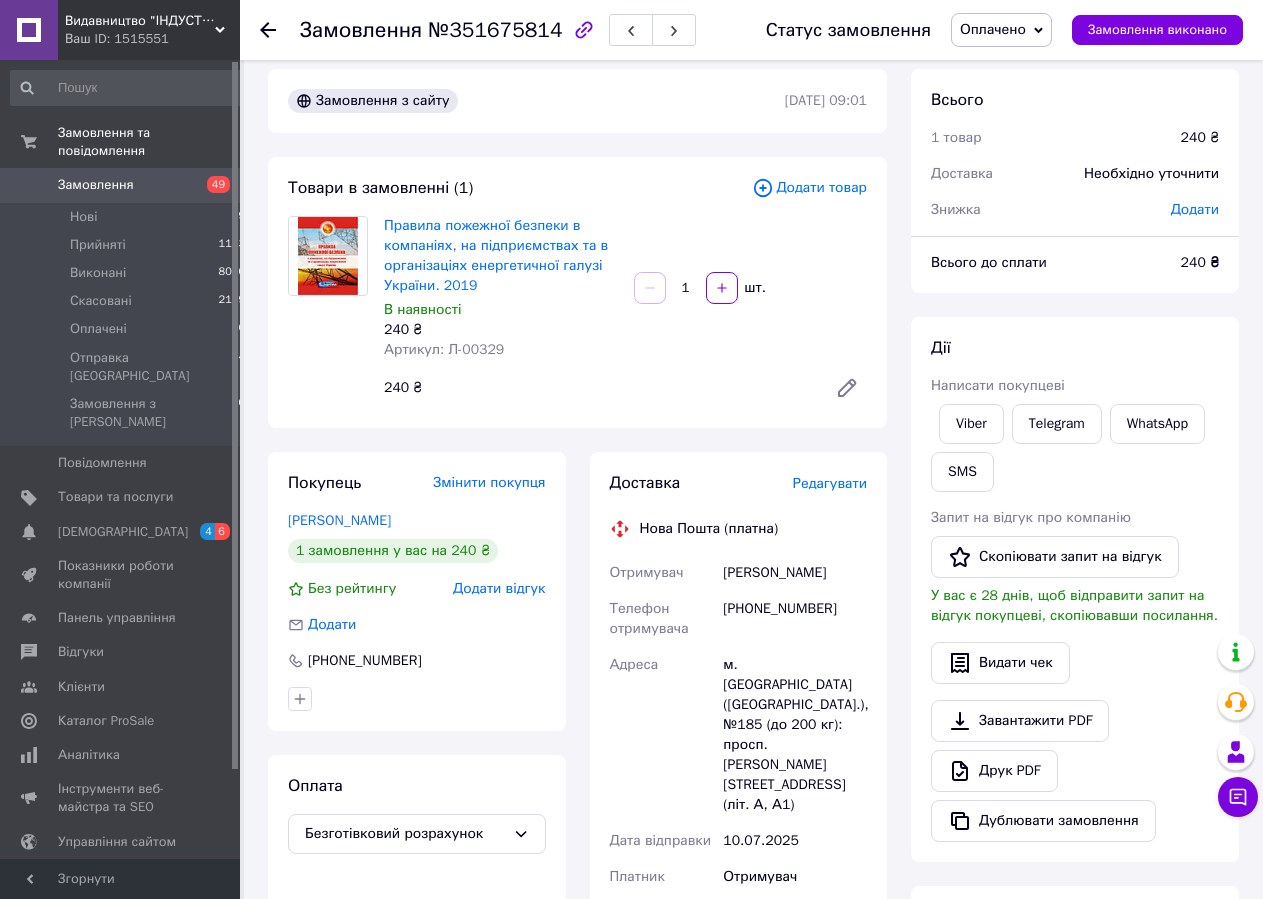 click on "[PHONE_NUMBER]" at bounding box center [795, 619] 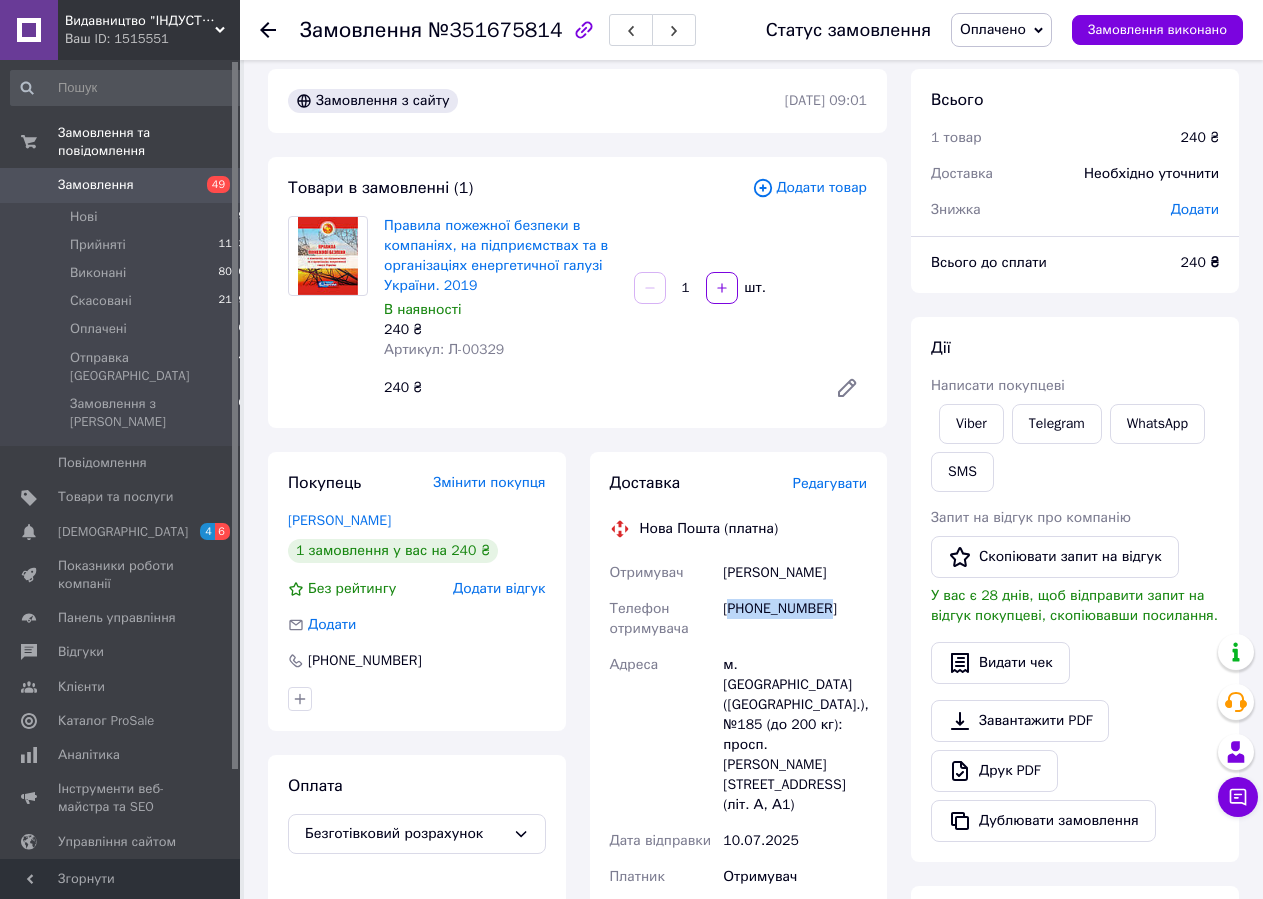 click on "[PHONE_NUMBER]" at bounding box center (795, 619) 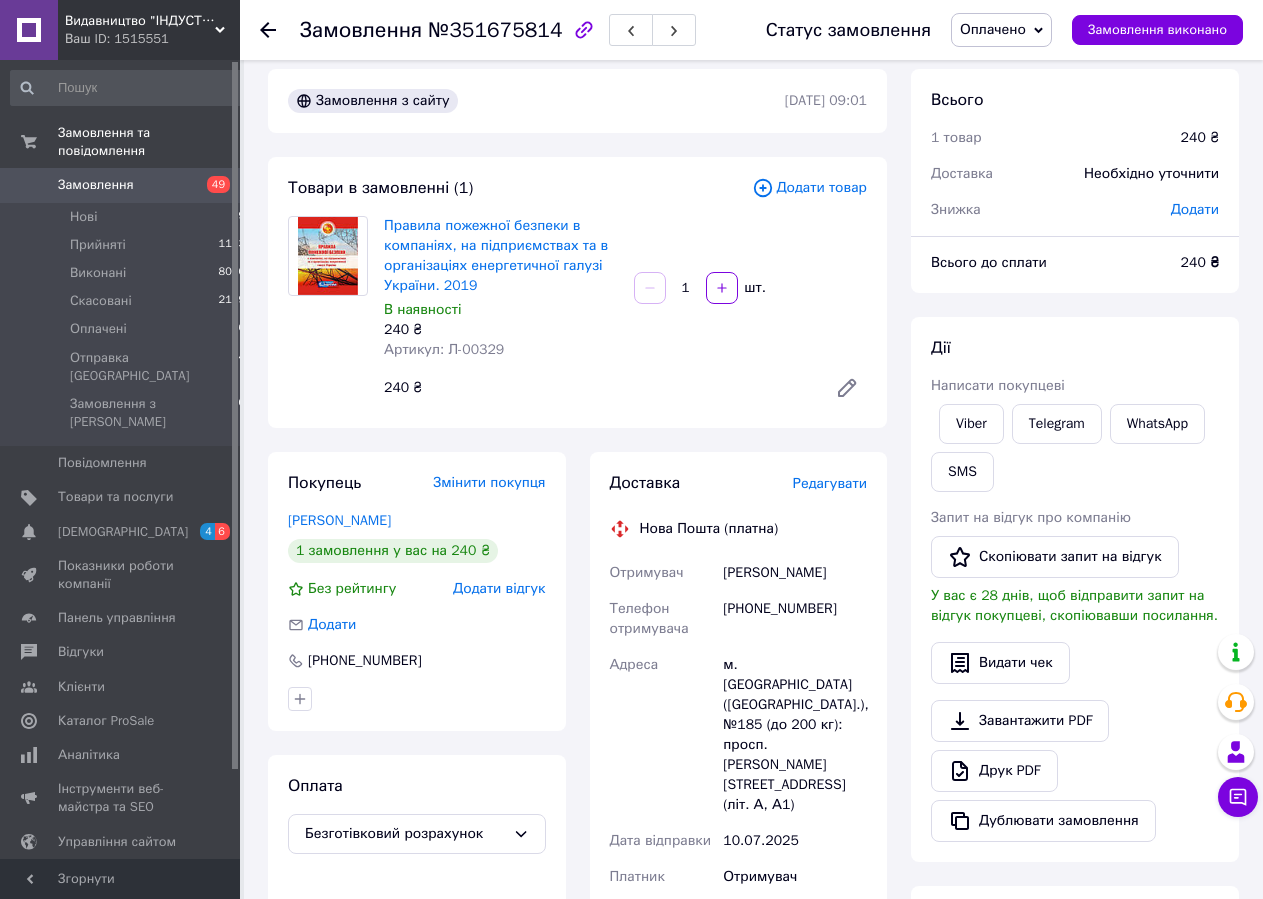 click on "[PERSON_NAME]" at bounding box center [795, 573] 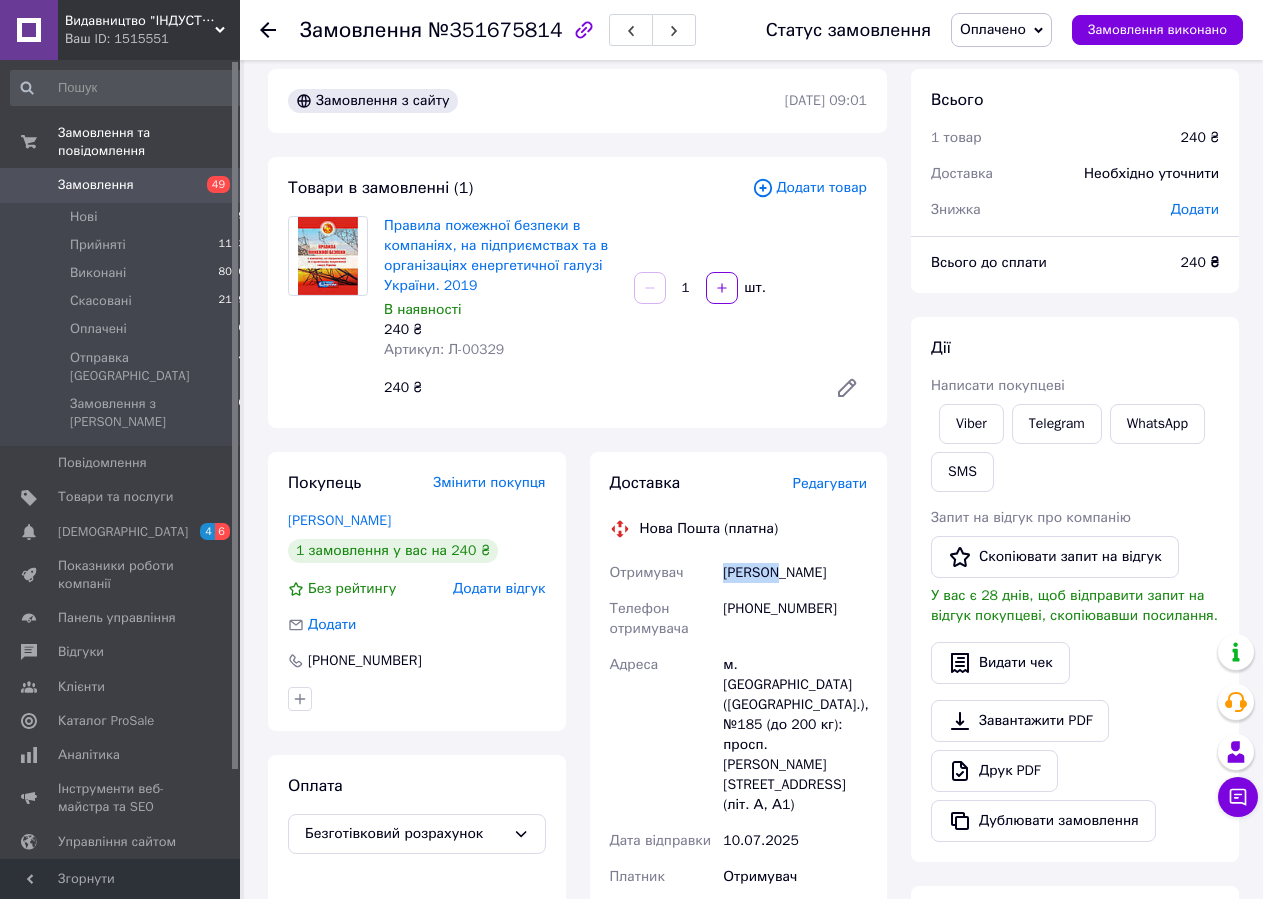click on "[PERSON_NAME]" at bounding box center (795, 573) 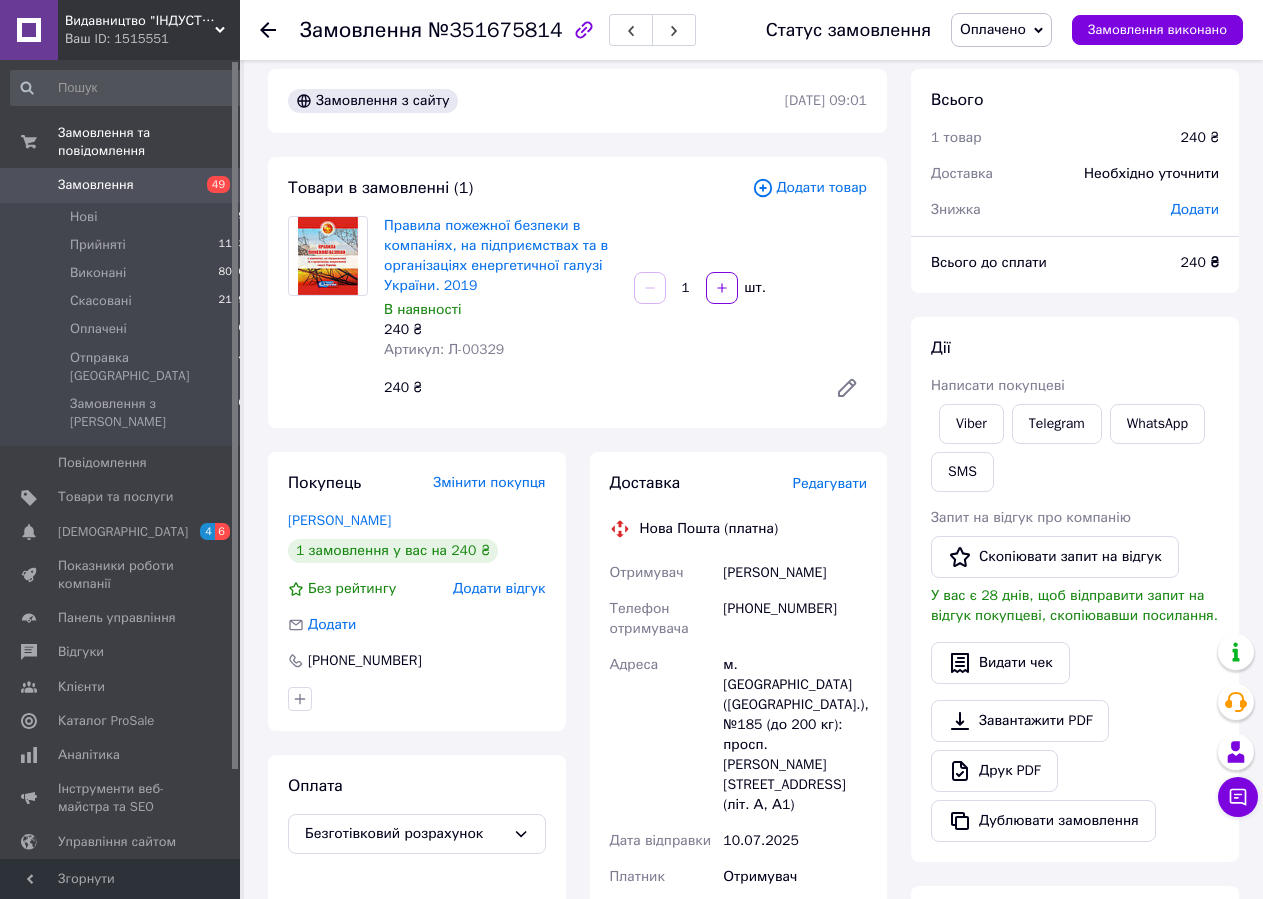 click on "[PERSON_NAME]" at bounding box center (795, 573) 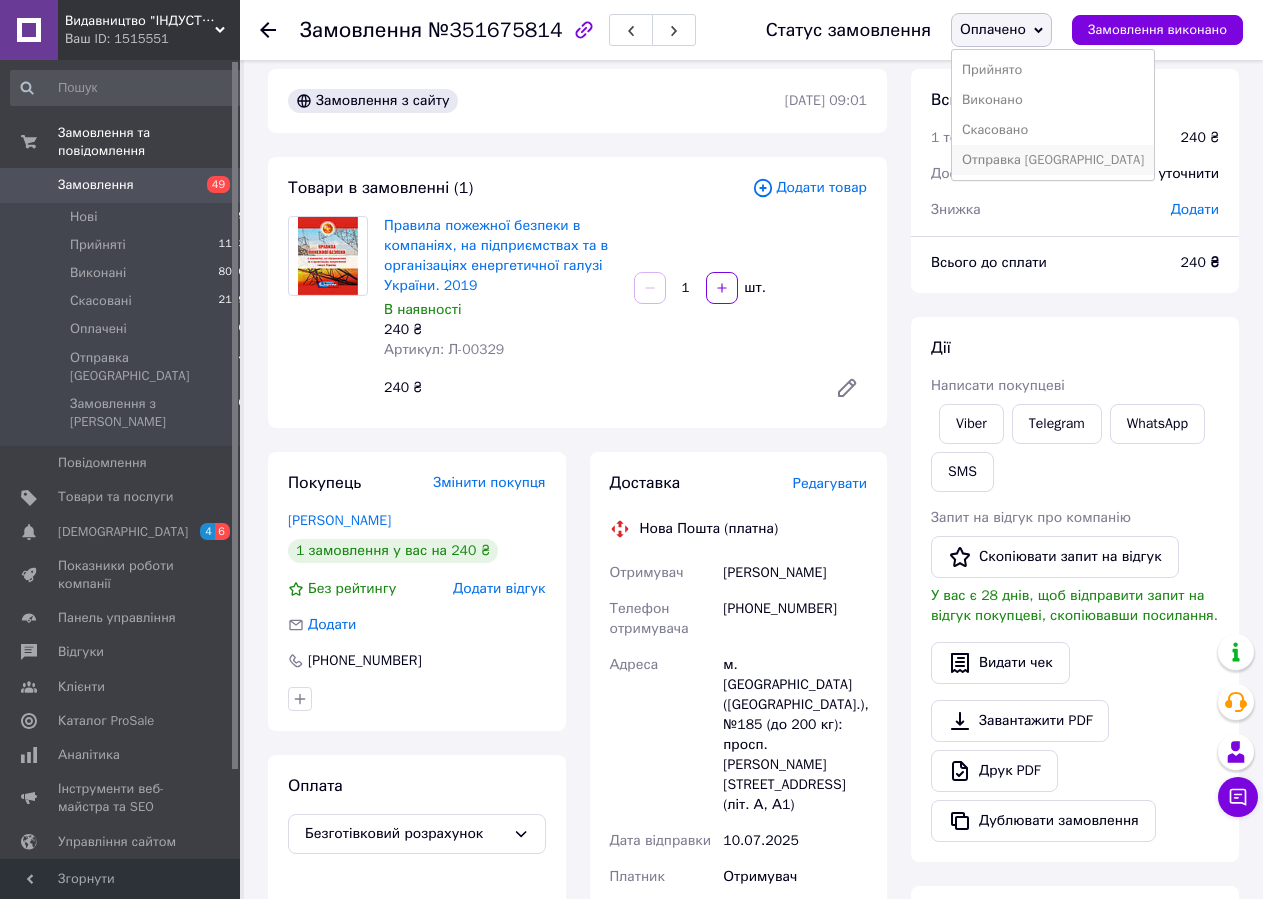 click on "Отправка [GEOGRAPHIC_DATA]" at bounding box center [1053, 160] 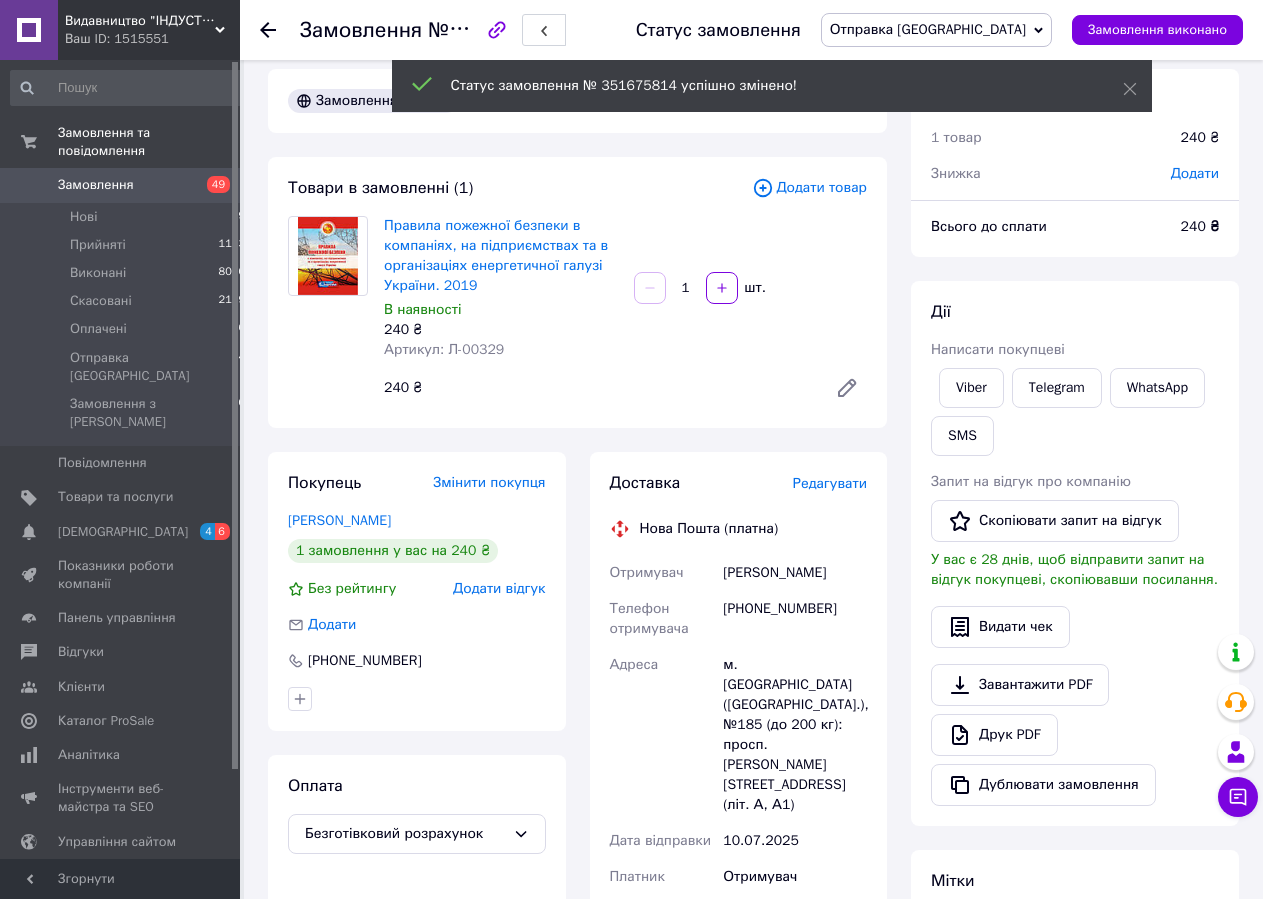 click 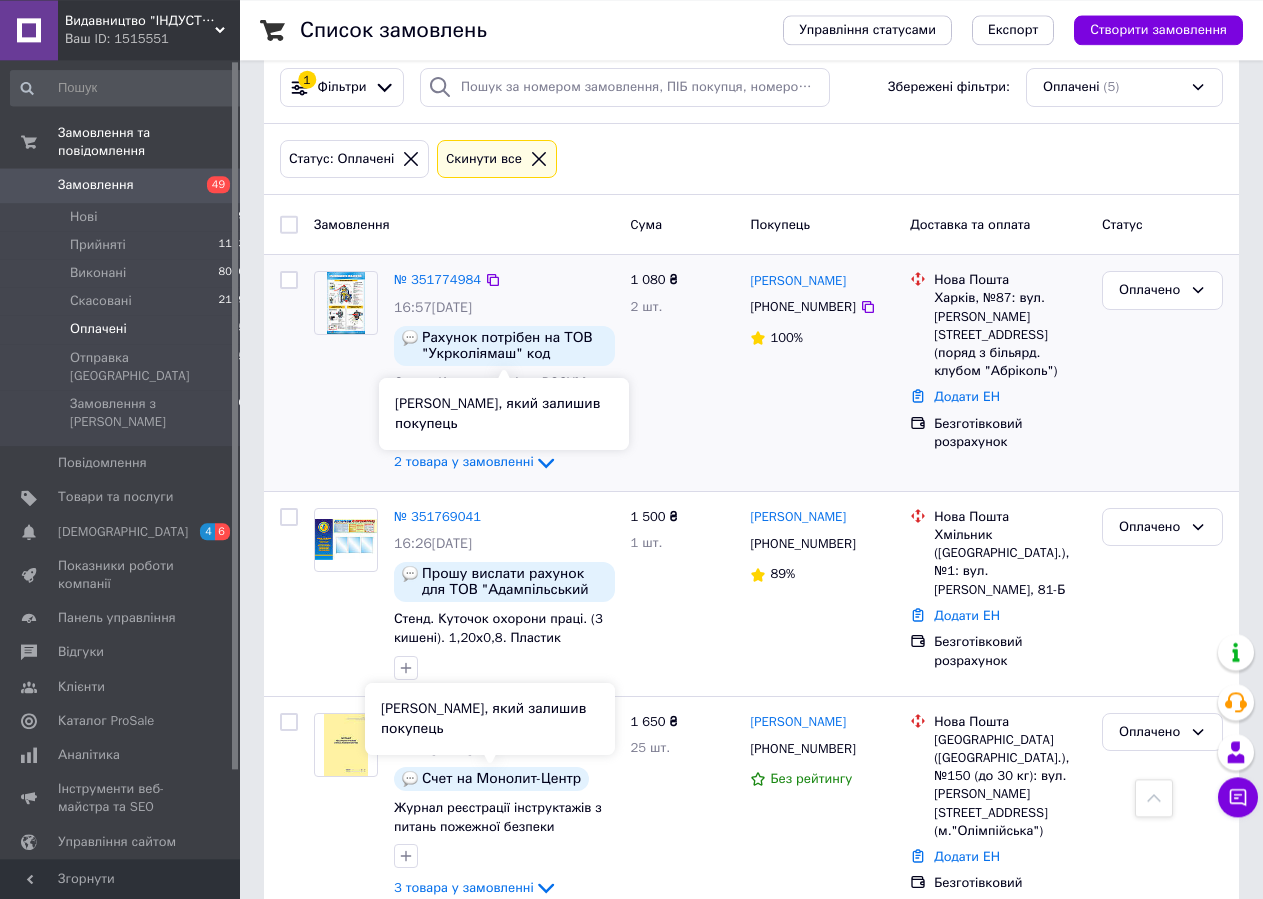 scroll, scrollTop: 0, scrollLeft: 0, axis: both 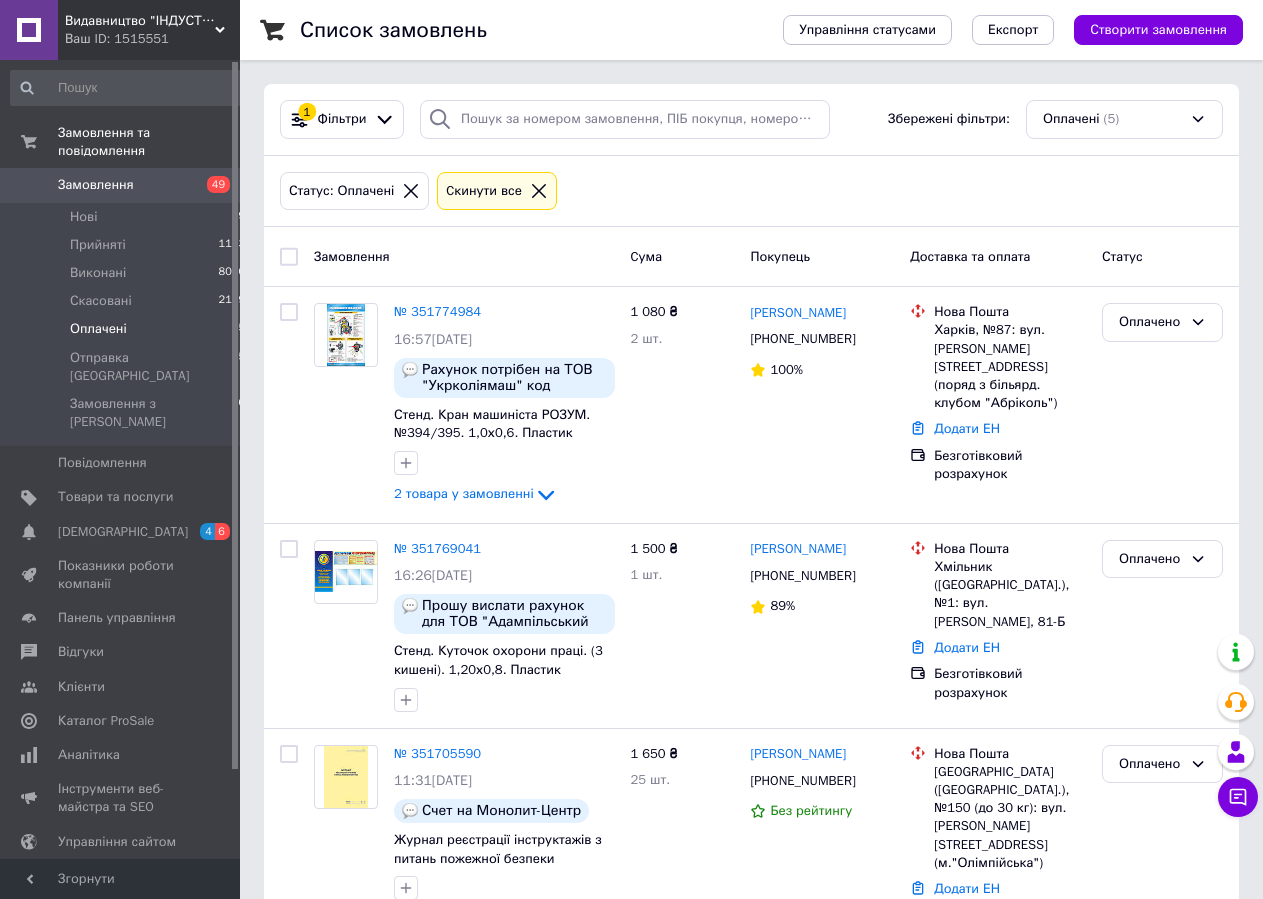 click 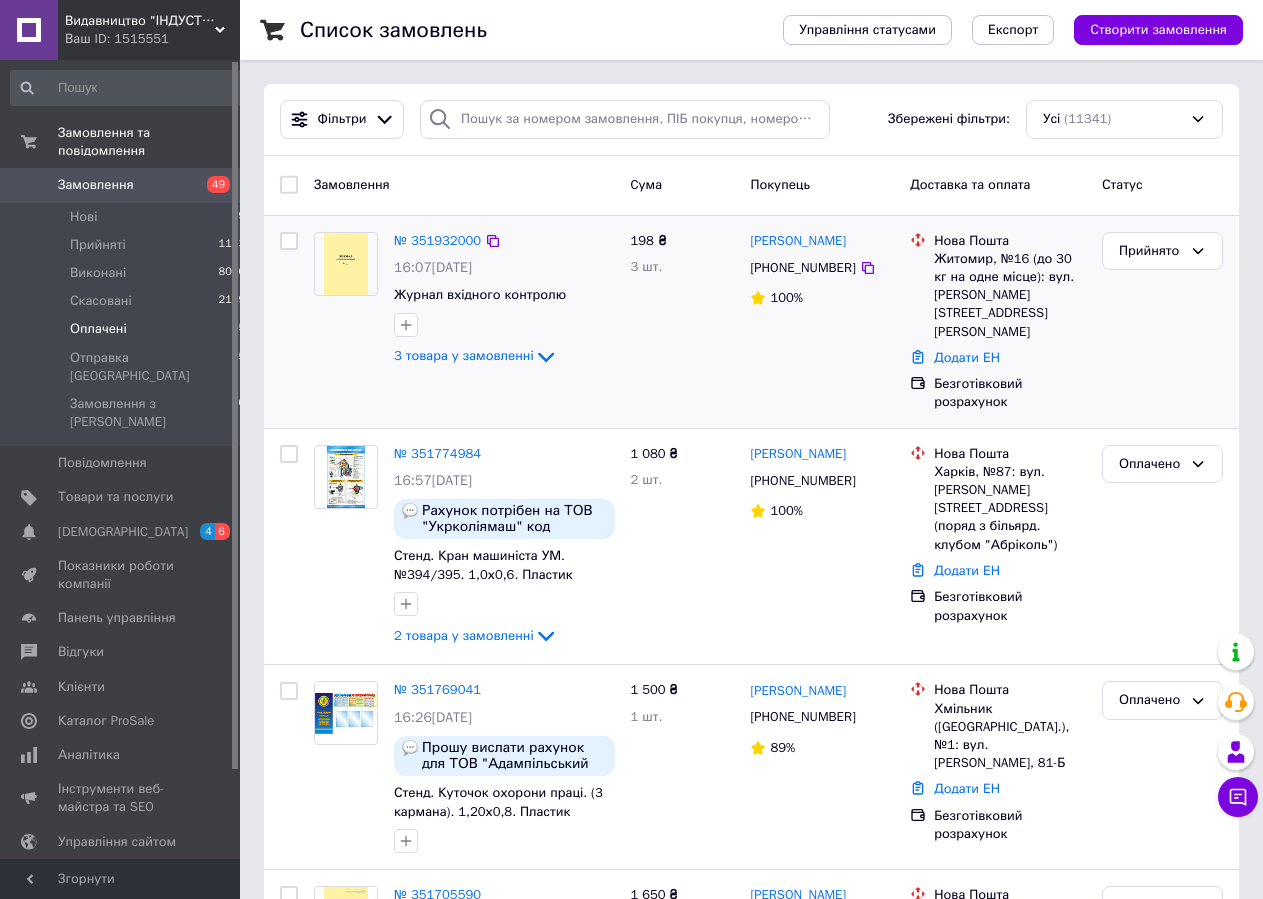 click on "16:07[DATE]" at bounding box center (504, 268) 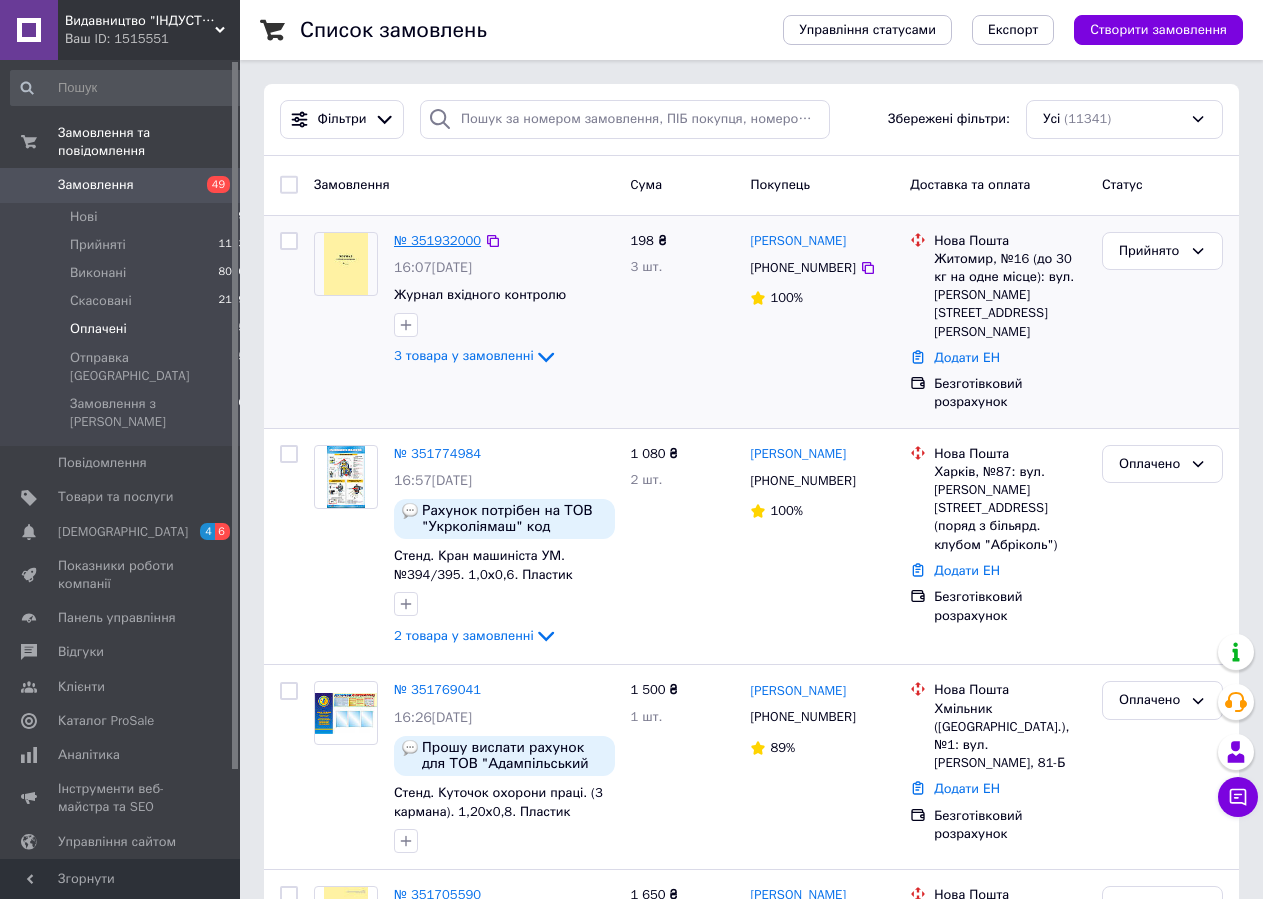 click on "№ 351932000" at bounding box center [437, 240] 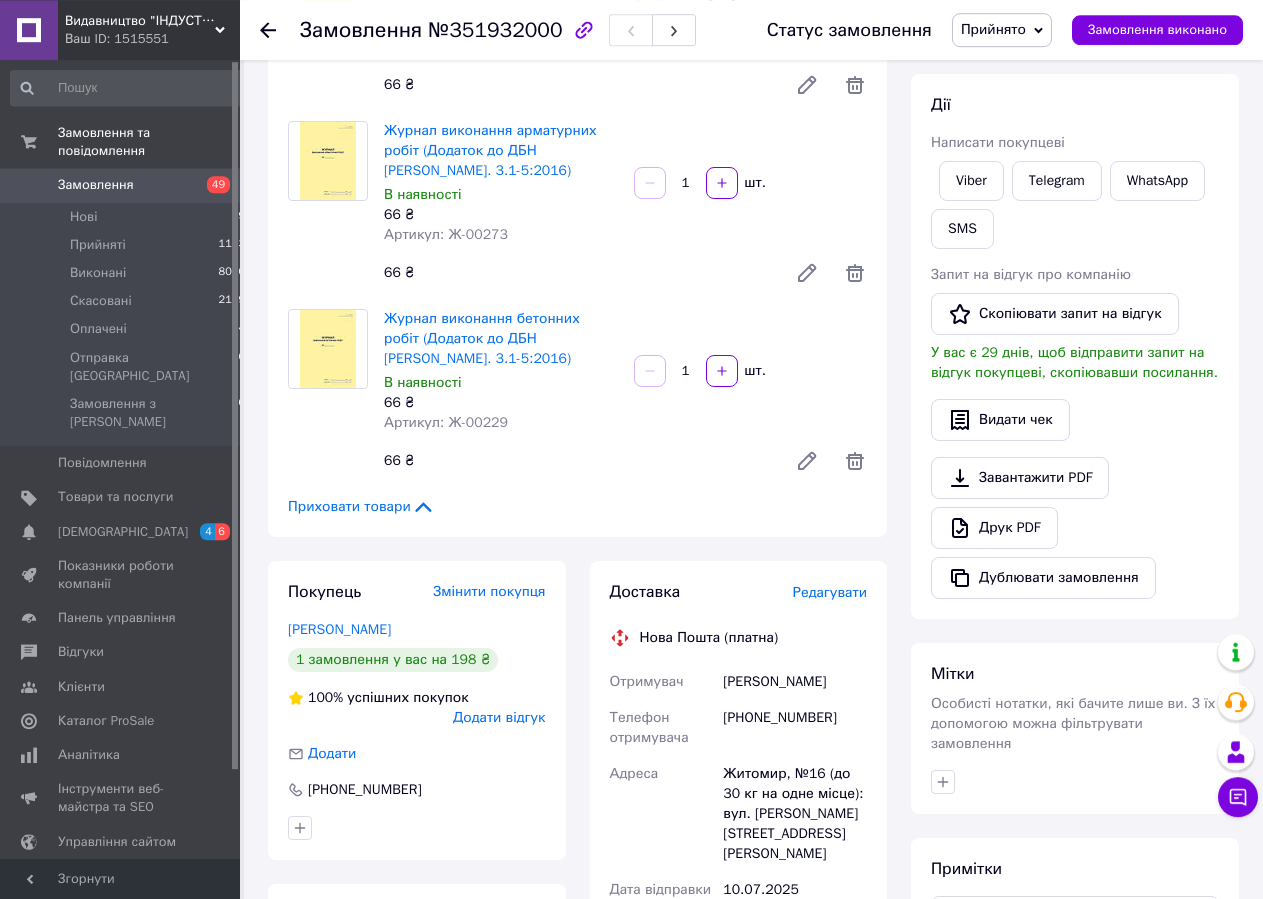 scroll, scrollTop: 306, scrollLeft: 0, axis: vertical 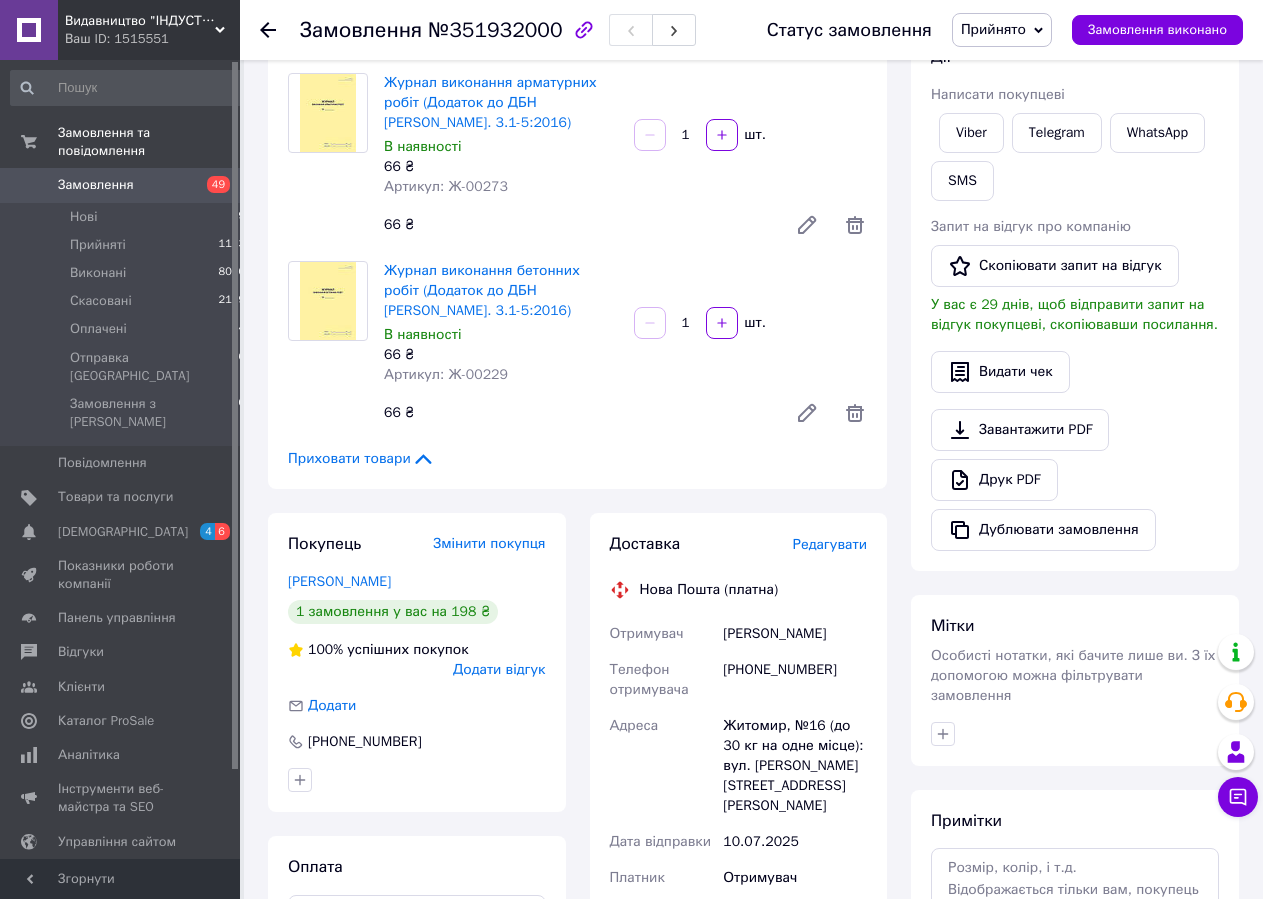 click on "[PHONE_NUMBER]" at bounding box center [795, 680] 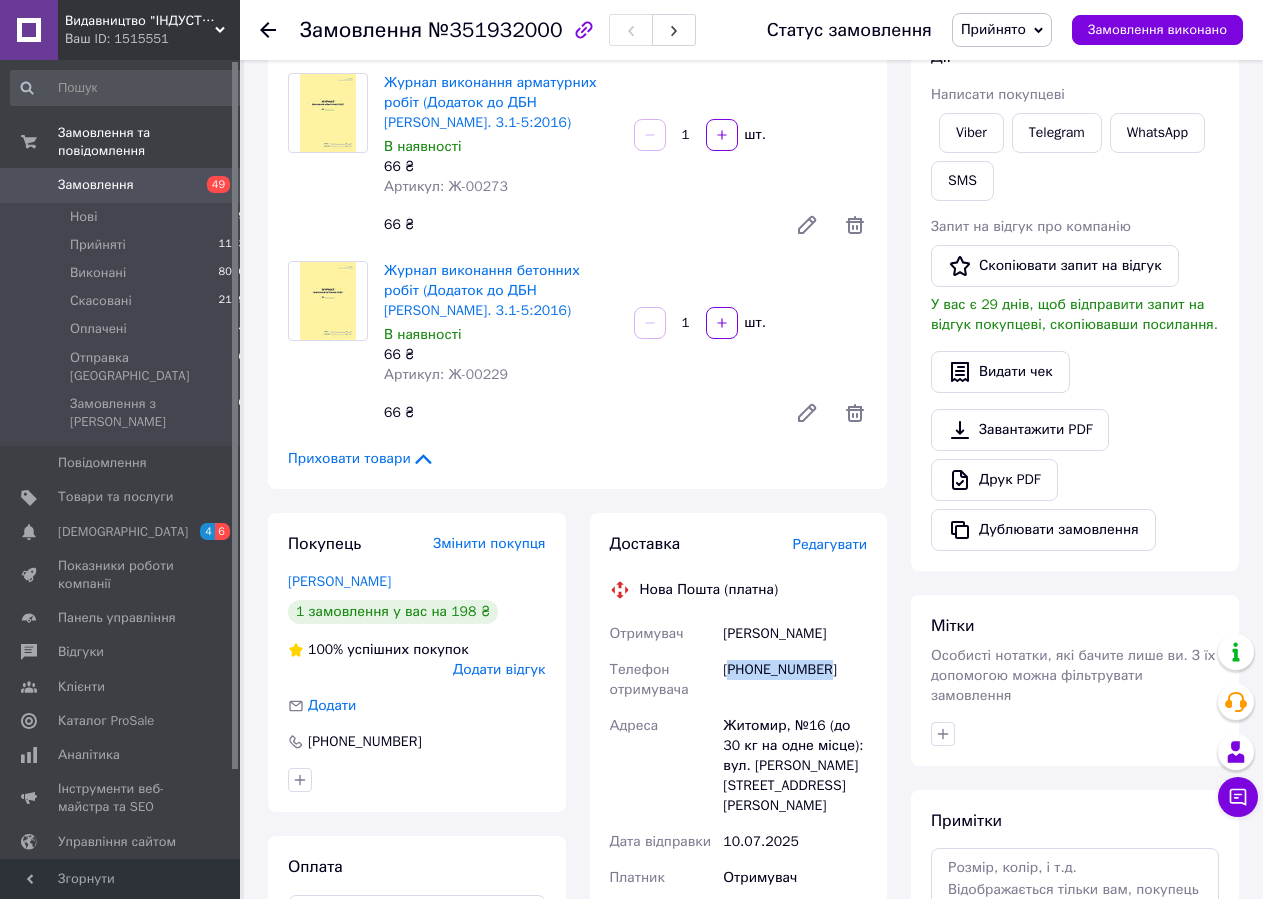 click on "[PHONE_NUMBER]" at bounding box center (795, 680) 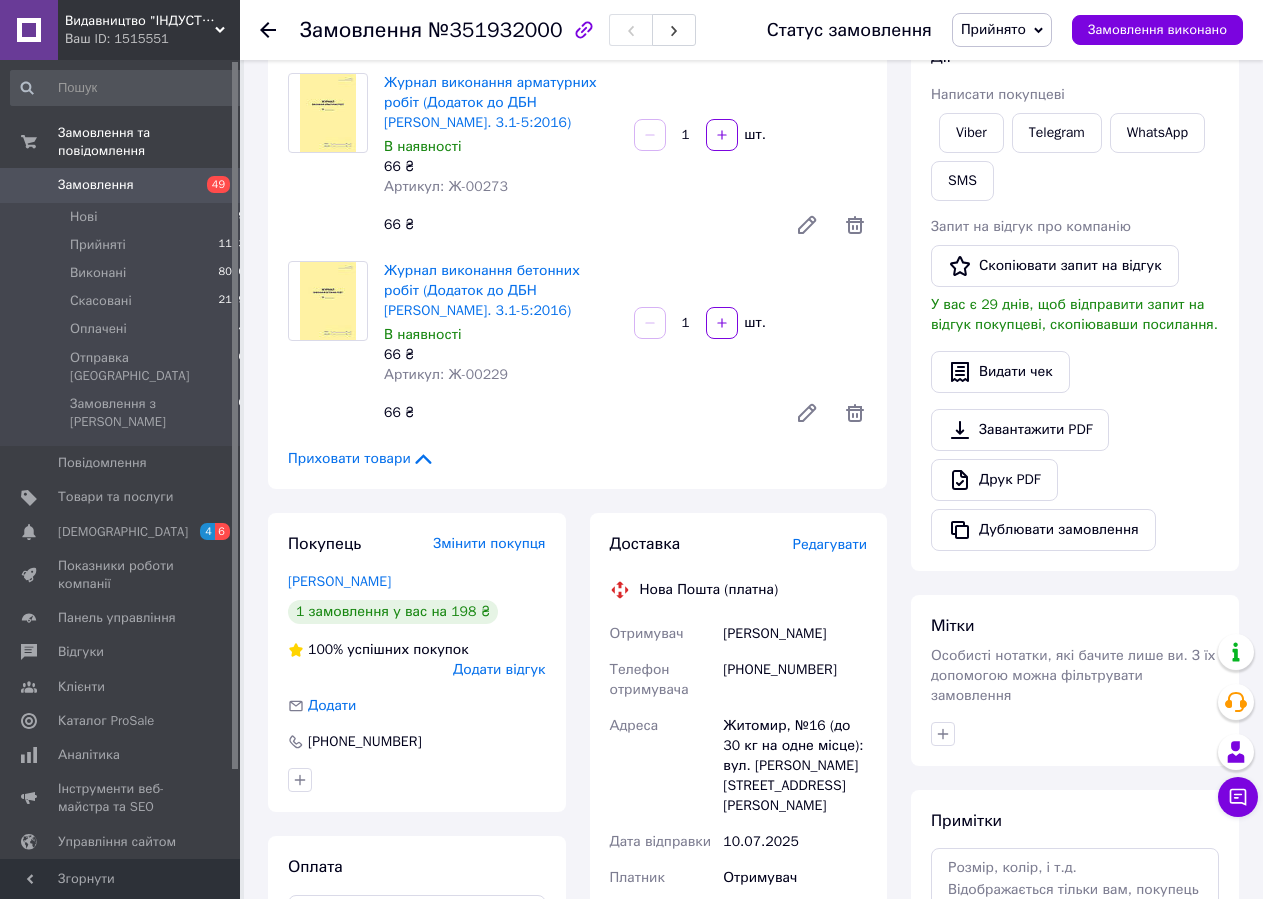 click on "[PHONE_NUMBER]" at bounding box center (795, 680) 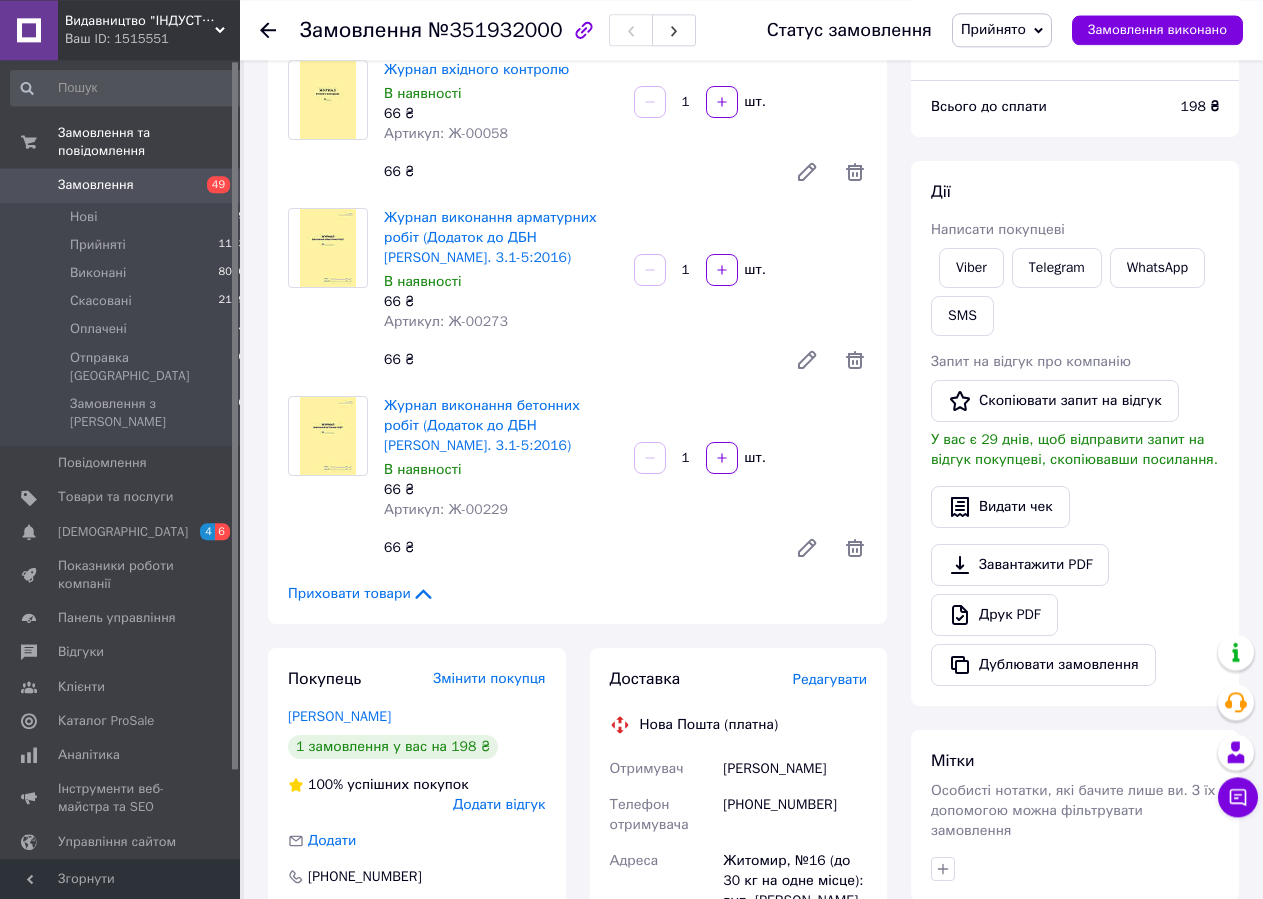 scroll, scrollTop: 102, scrollLeft: 0, axis: vertical 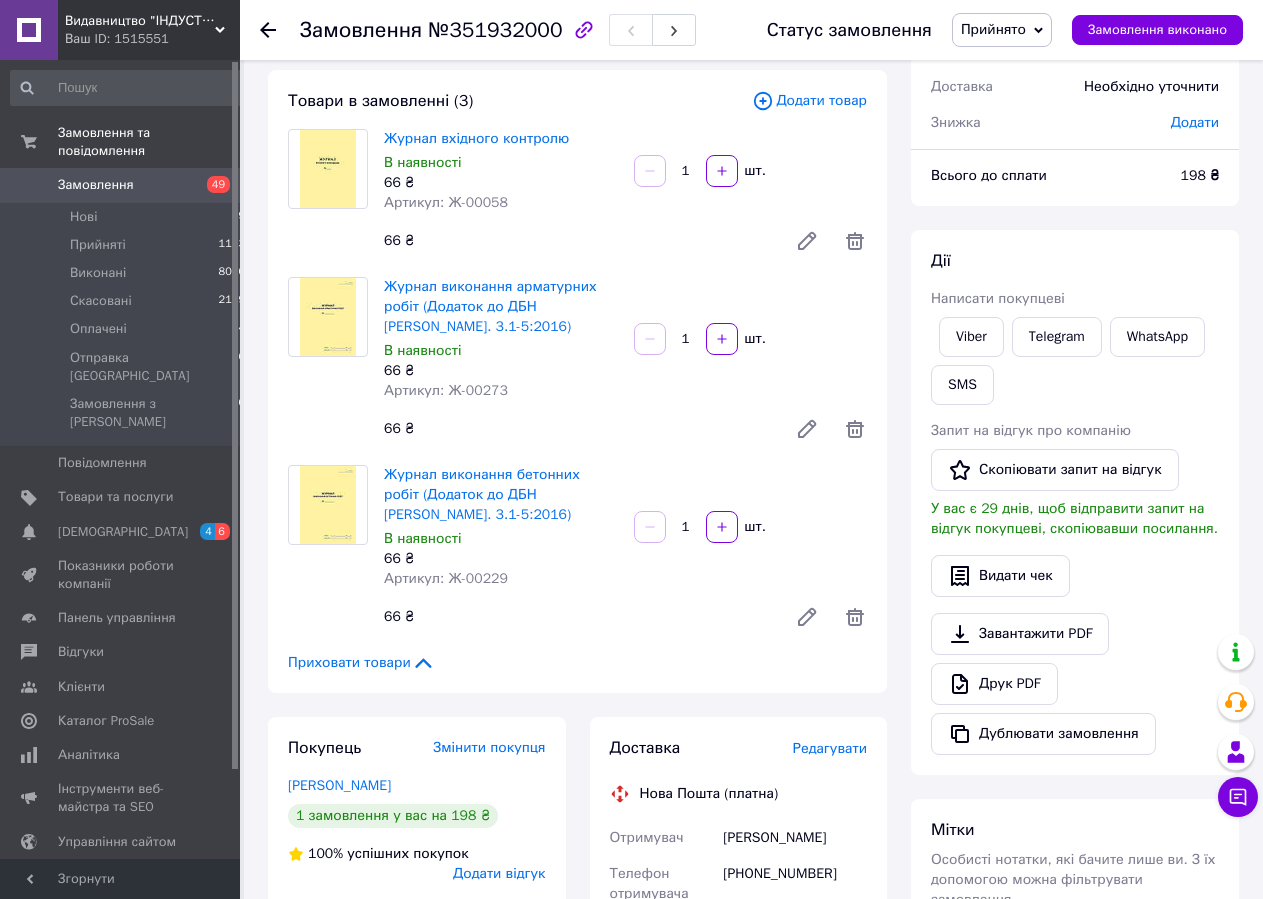 click on "Замовлення" at bounding box center [361, 30] 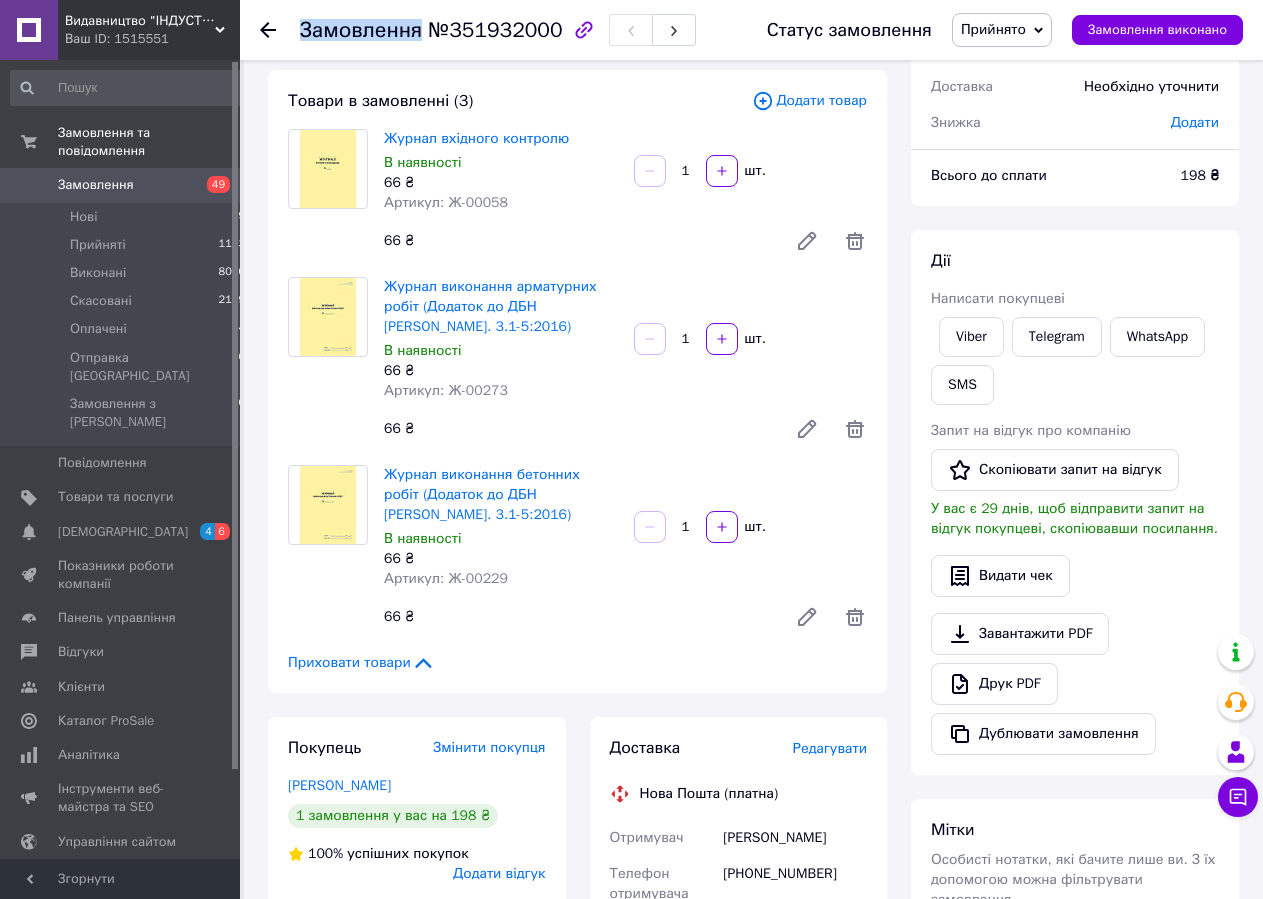 click on "Замовлення" at bounding box center (361, 30) 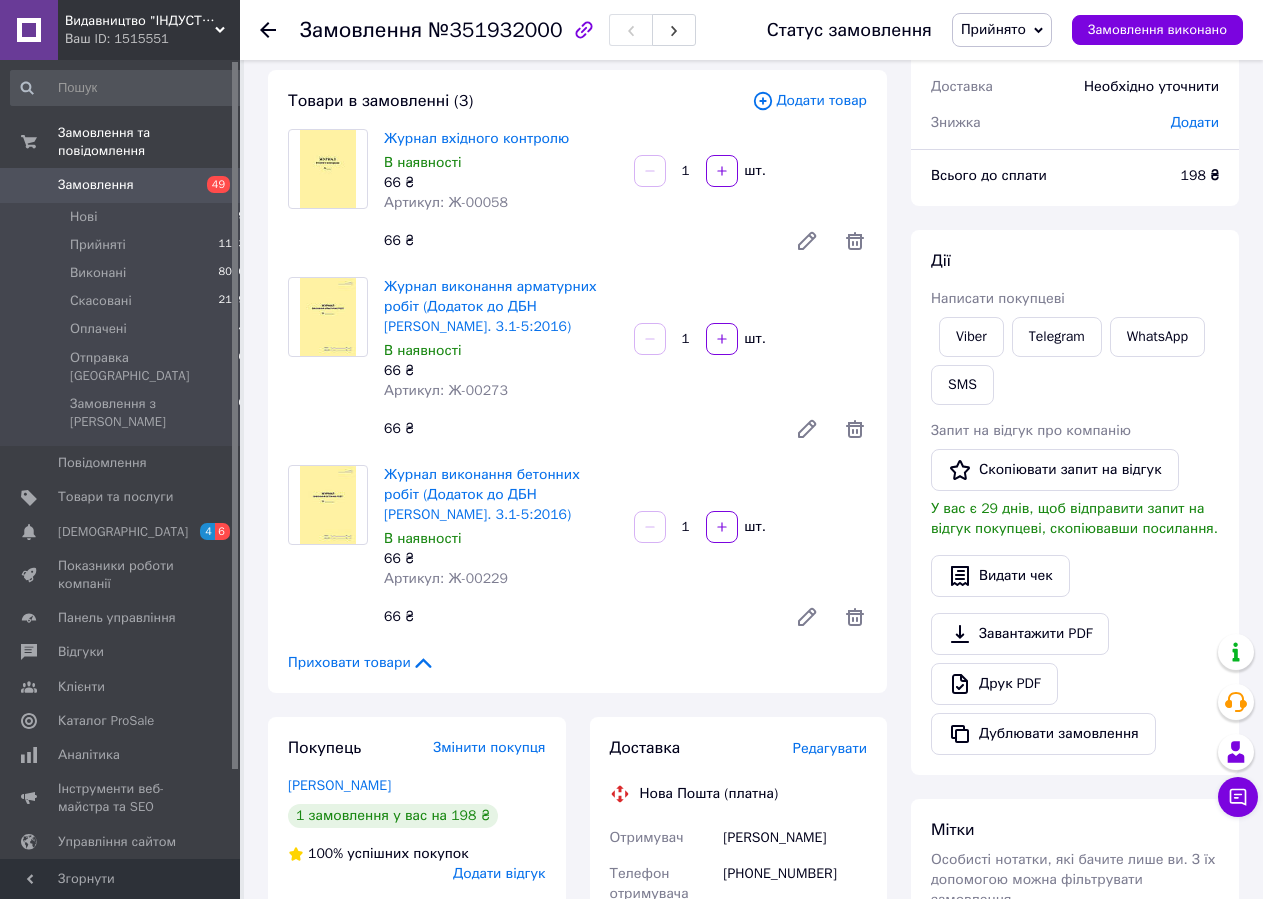 click on "Замовлення" at bounding box center (361, 30) 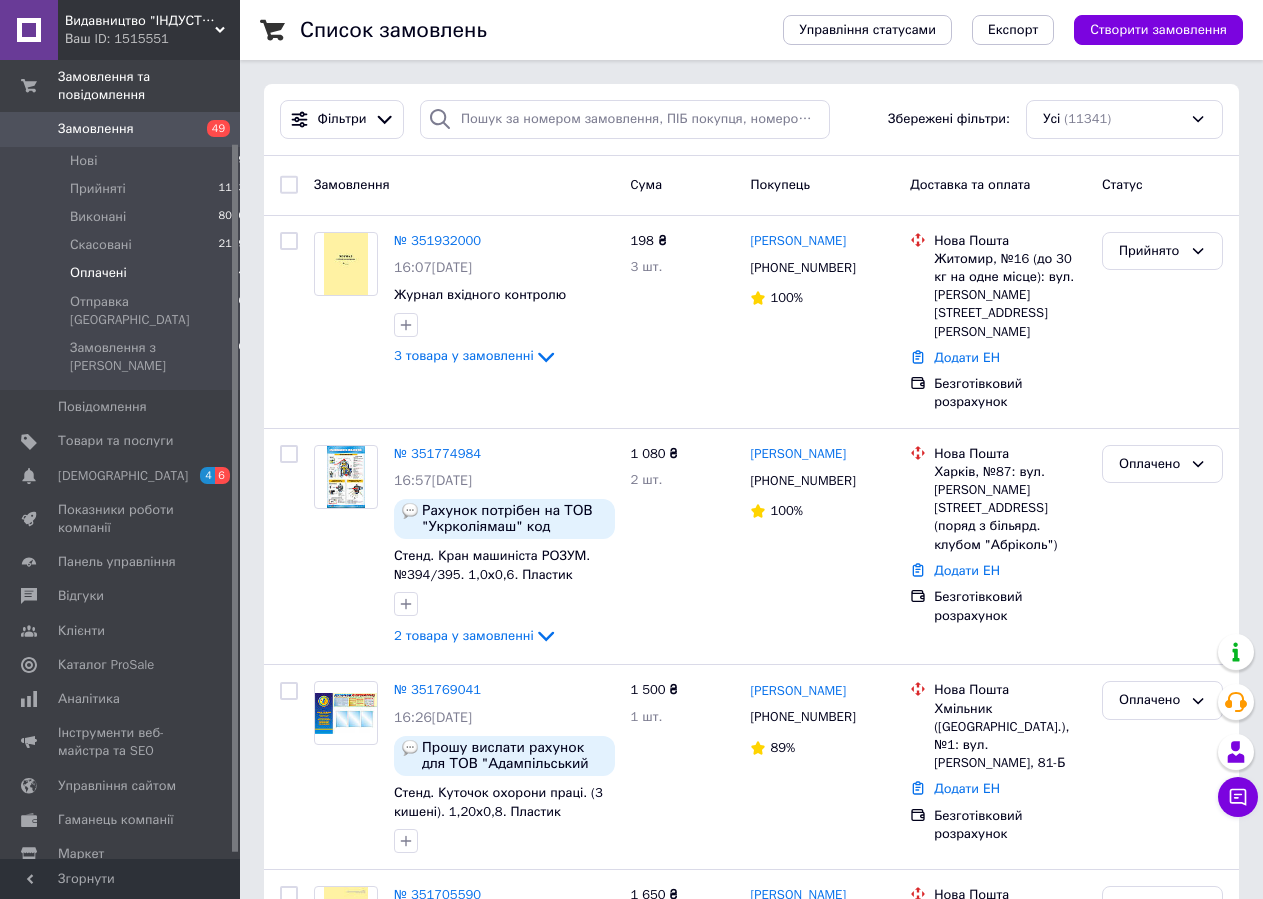 scroll, scrollTop: 100, scrollLeft: 0, axis: vertical 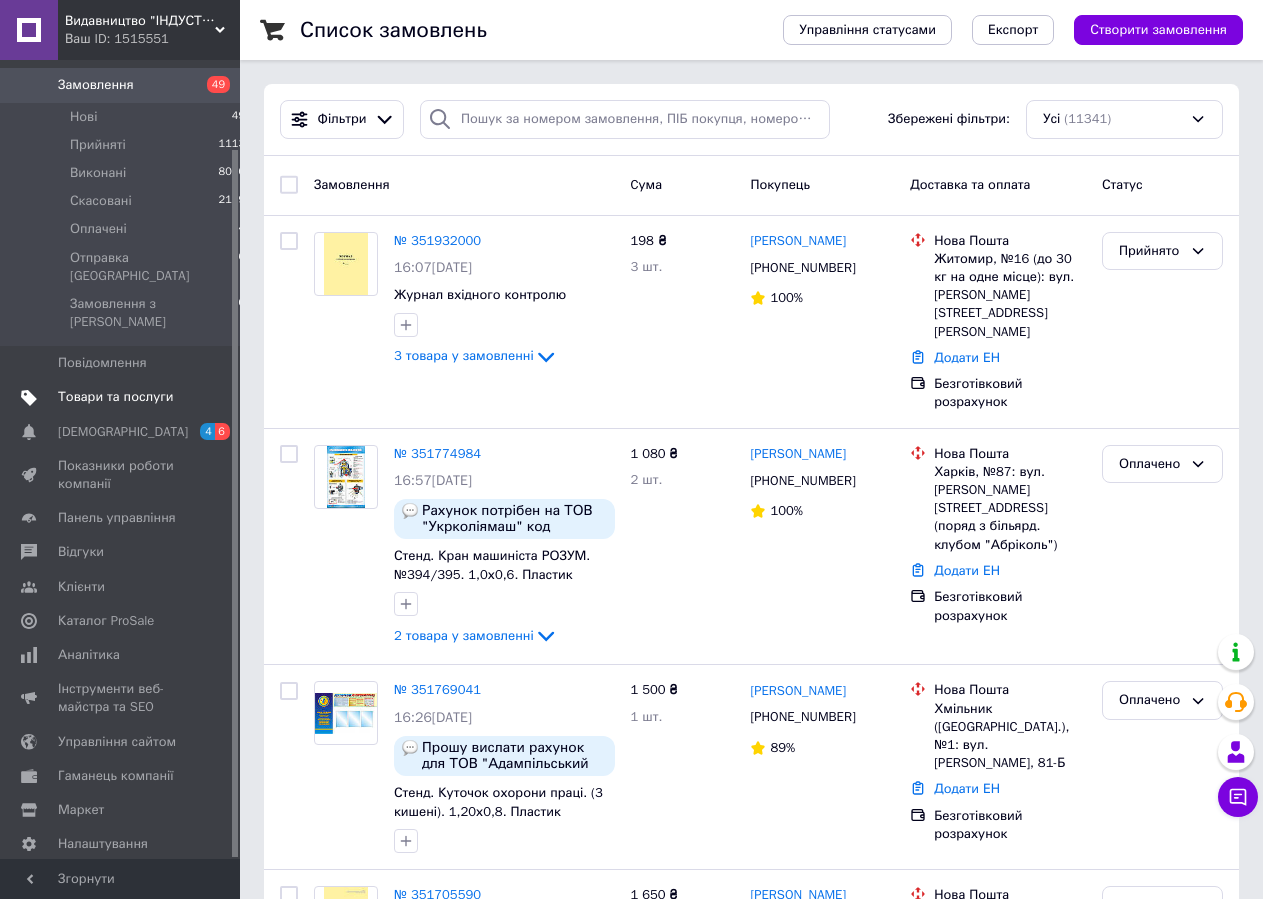 click on "Товари та послуги" at bounding box center (115, 397) 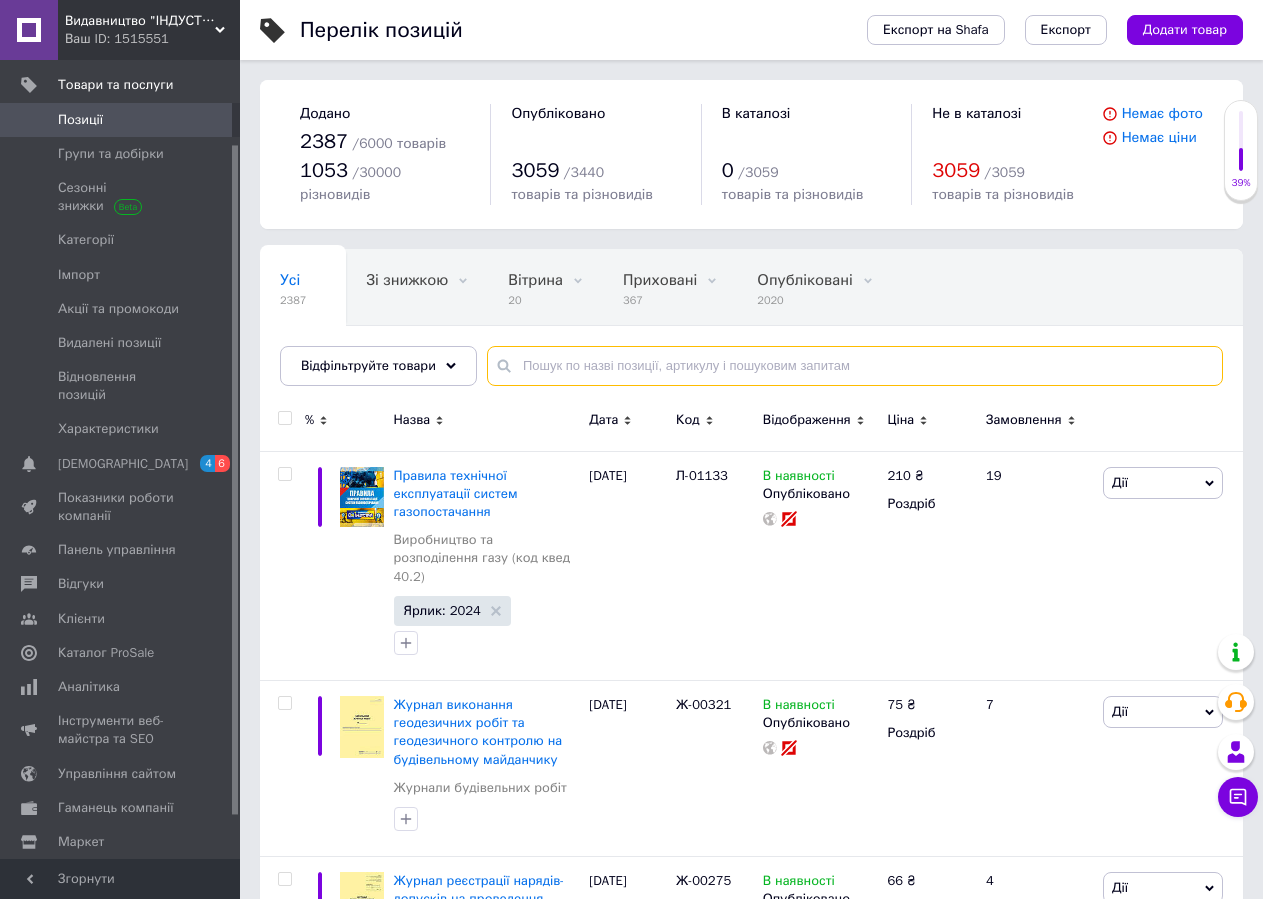 click at bounding box center [855, 366] 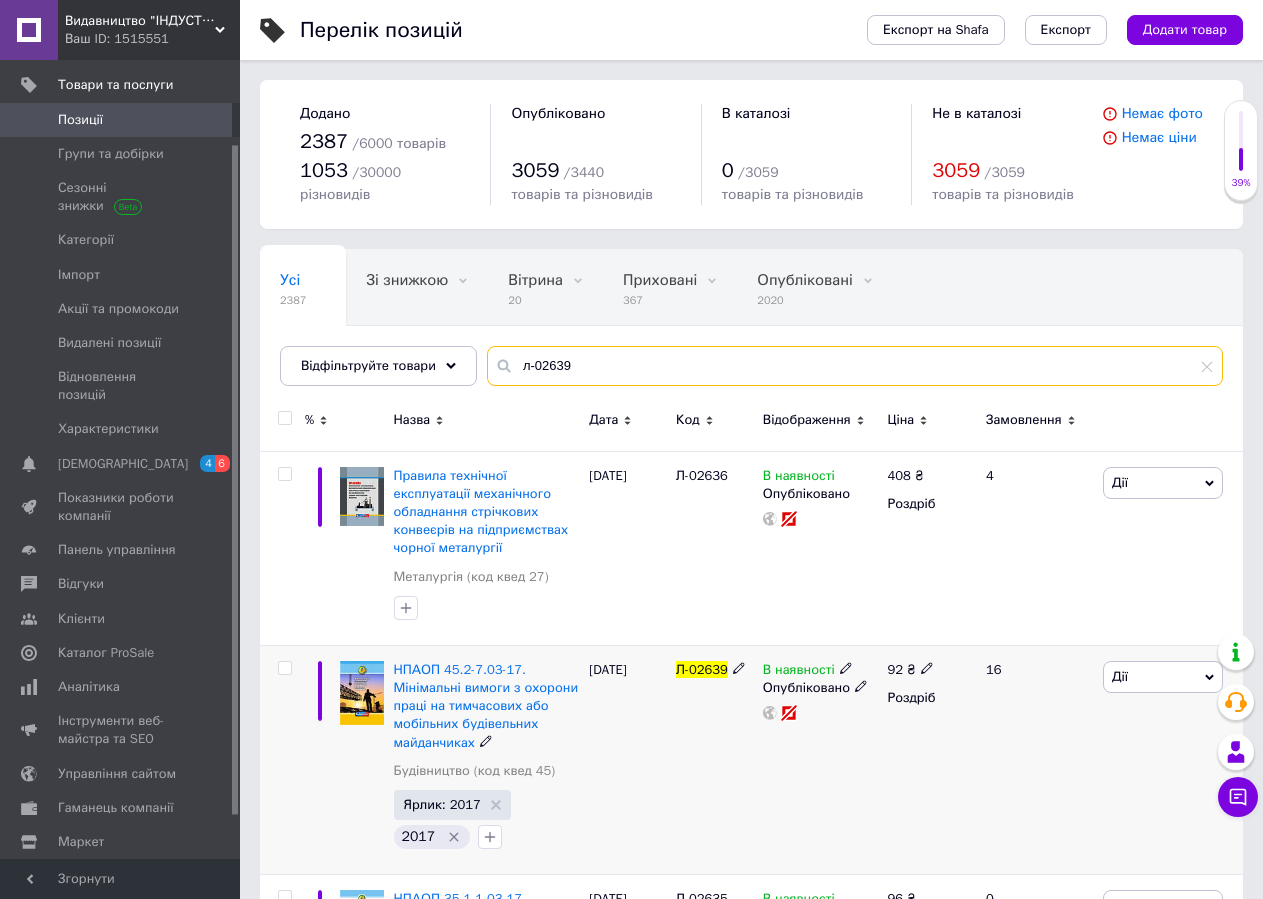 type on "л-02639" 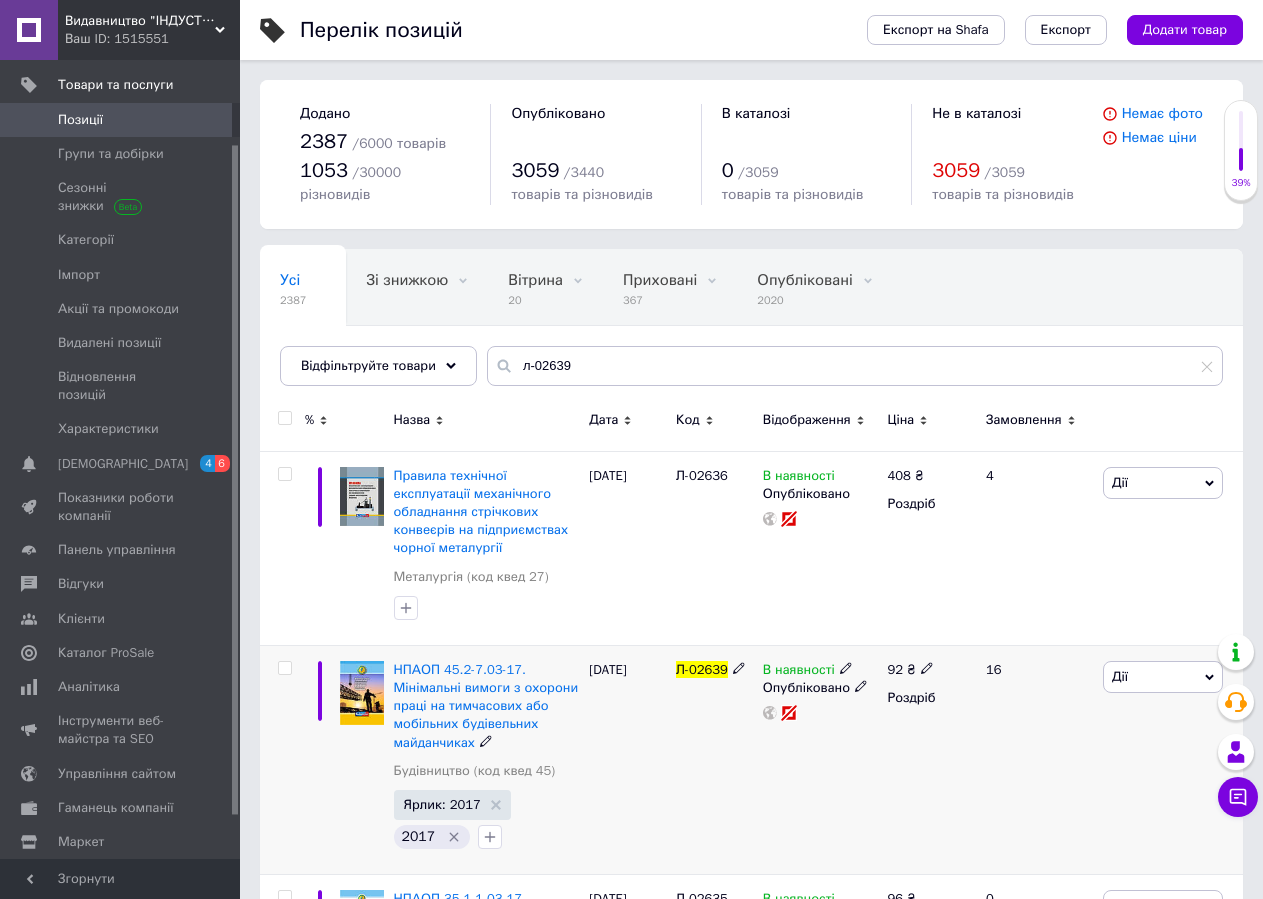click 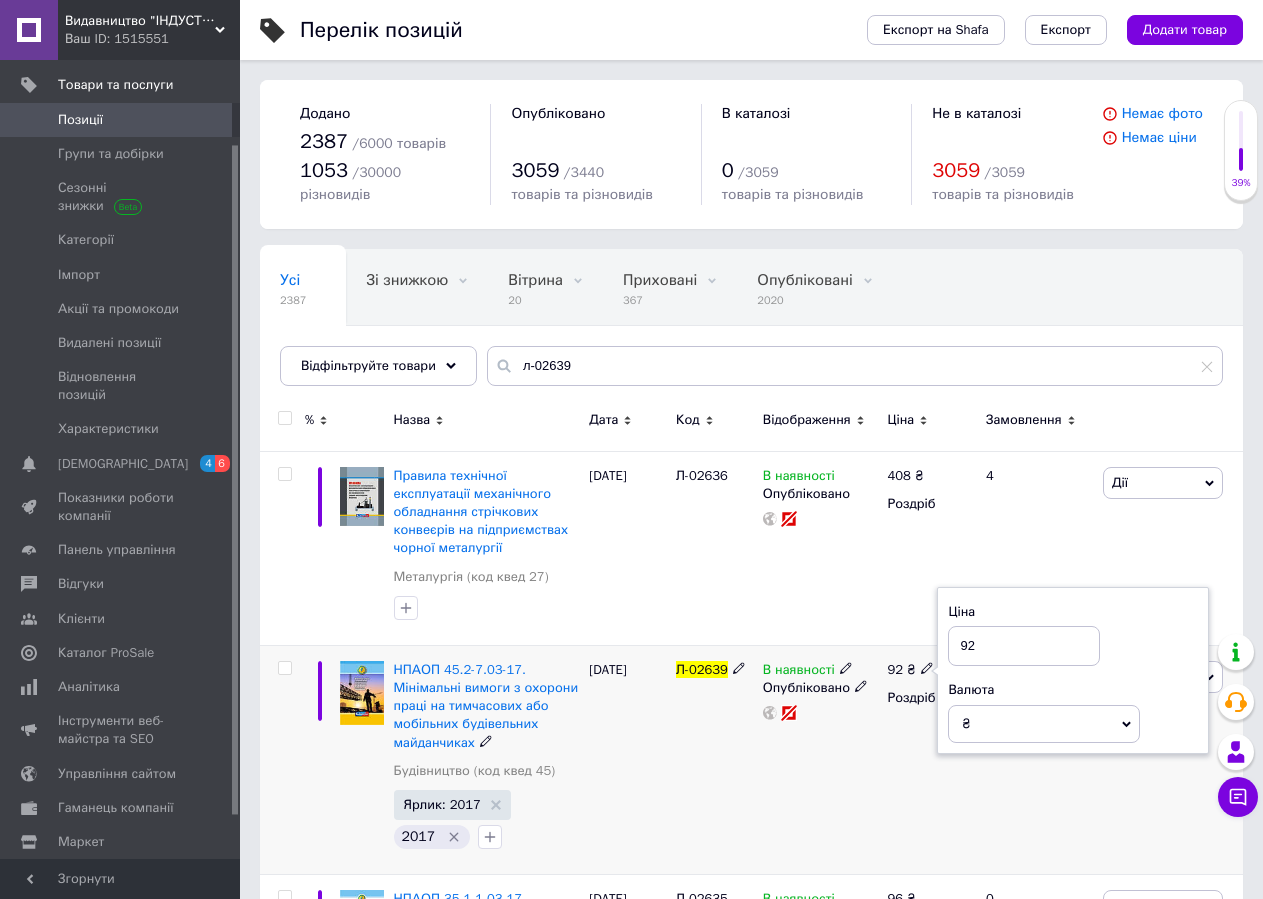 drag, startPoint x: 996, startPoint y: 619, endPoint x: 948, endPoint y: 631, distance: 49.47727 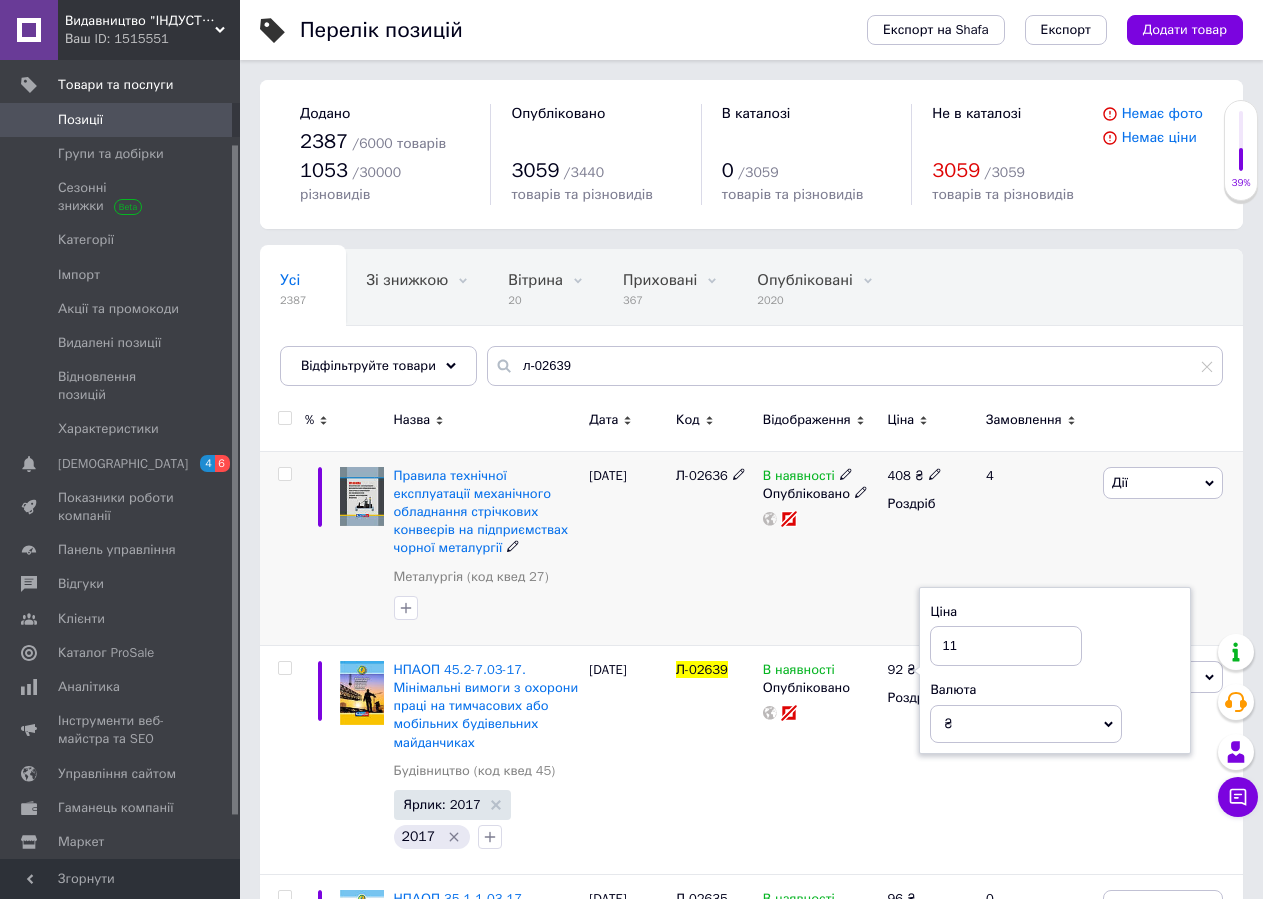 type on "112" 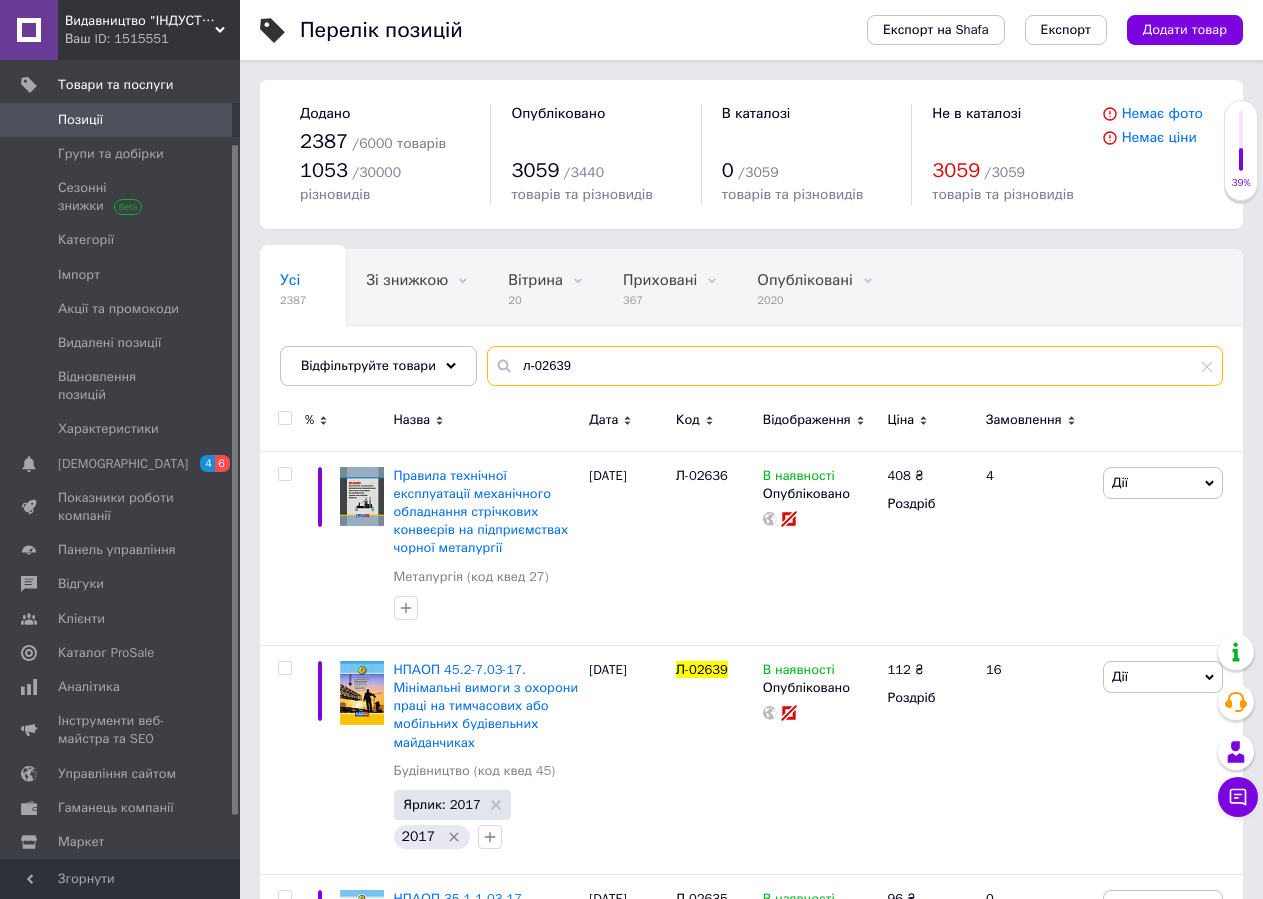drag, startPoint x: 579, startPoint y: 348, endPoint x: 411, endPoint y: 340, distance: 168.19037 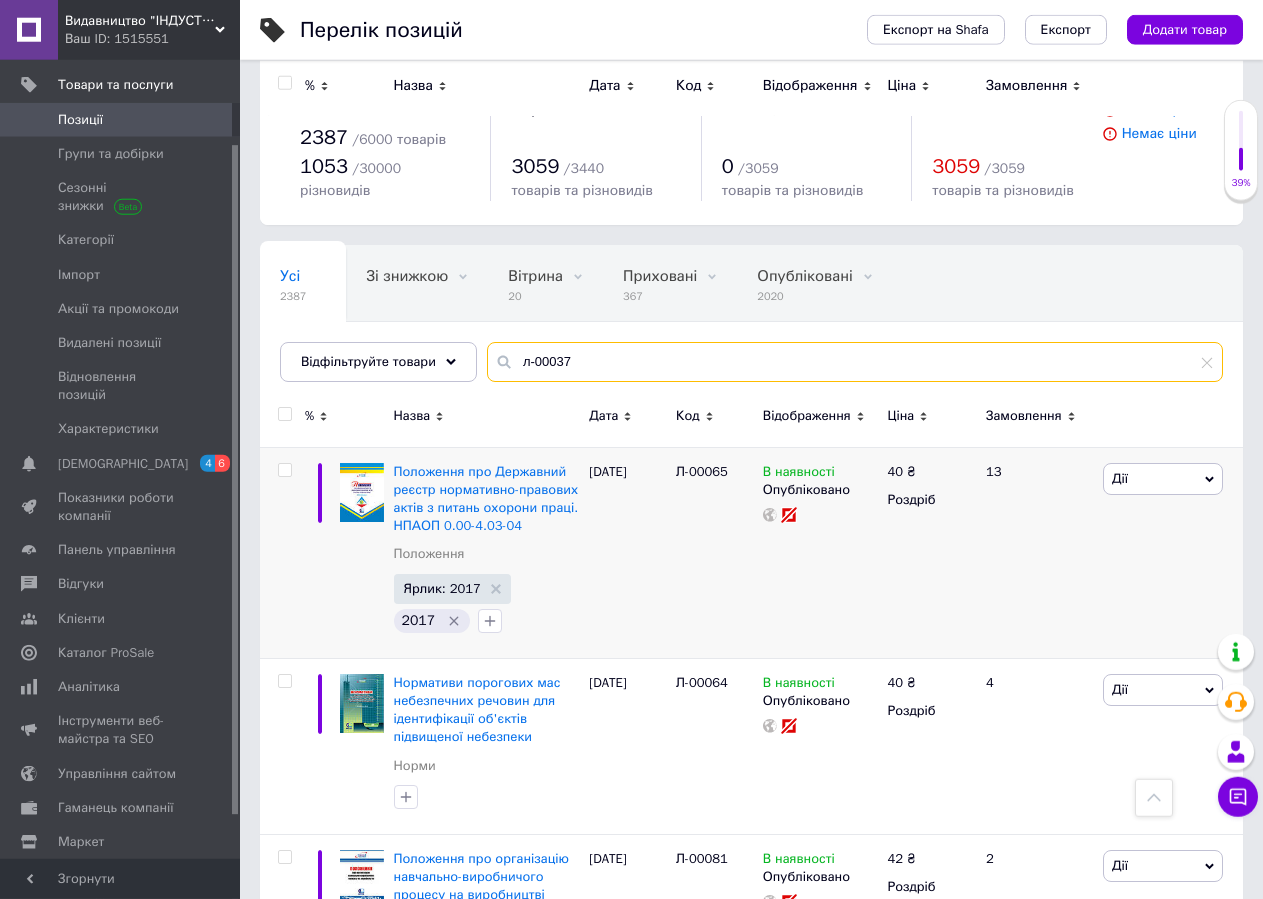 scroll, scrollTop: 0, scrollLeft: 0, axis: both 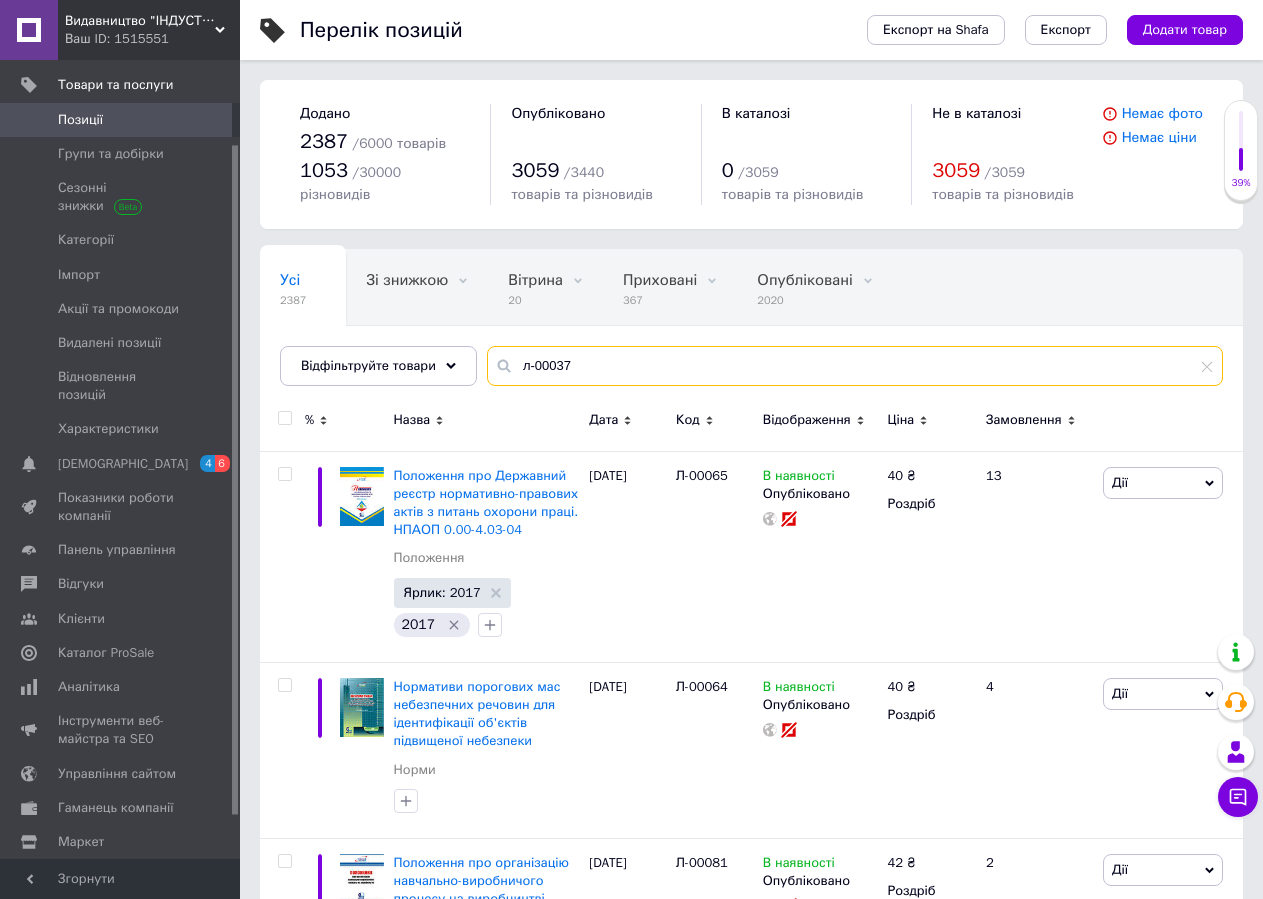 click on "л-00037" at bounding box center (855, 366) 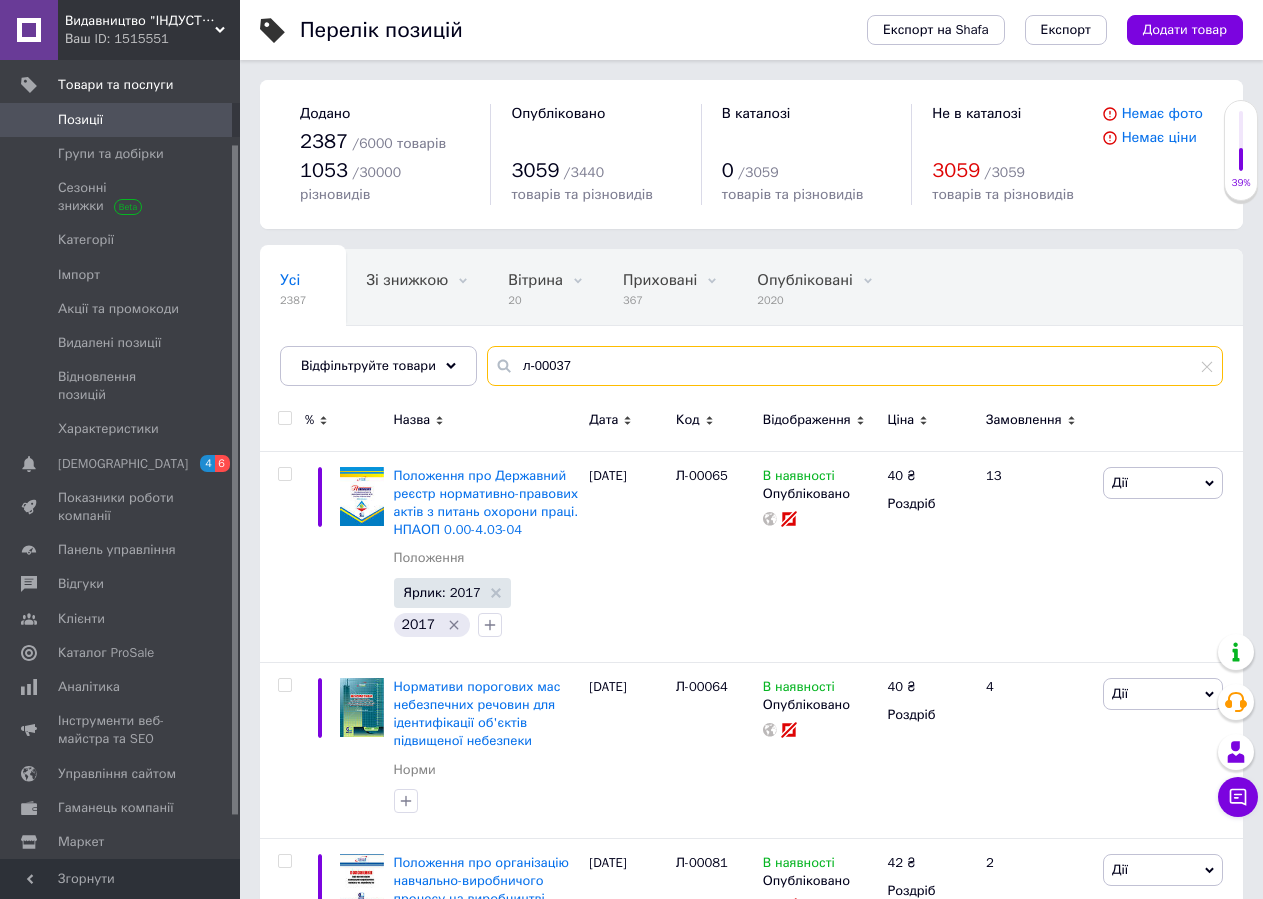 click on "л-00037" at bounding box center (855, 366) 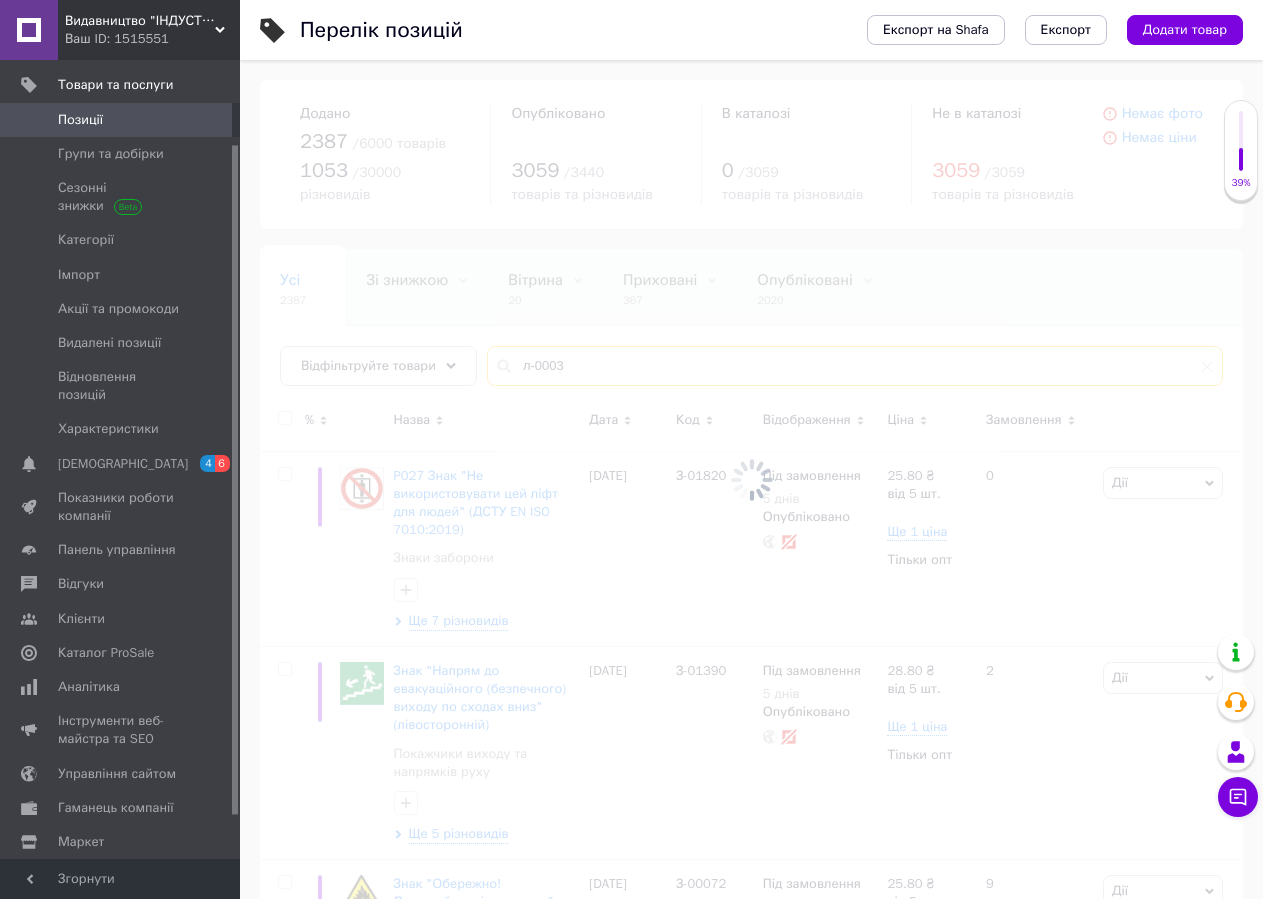 type on "л-00037" 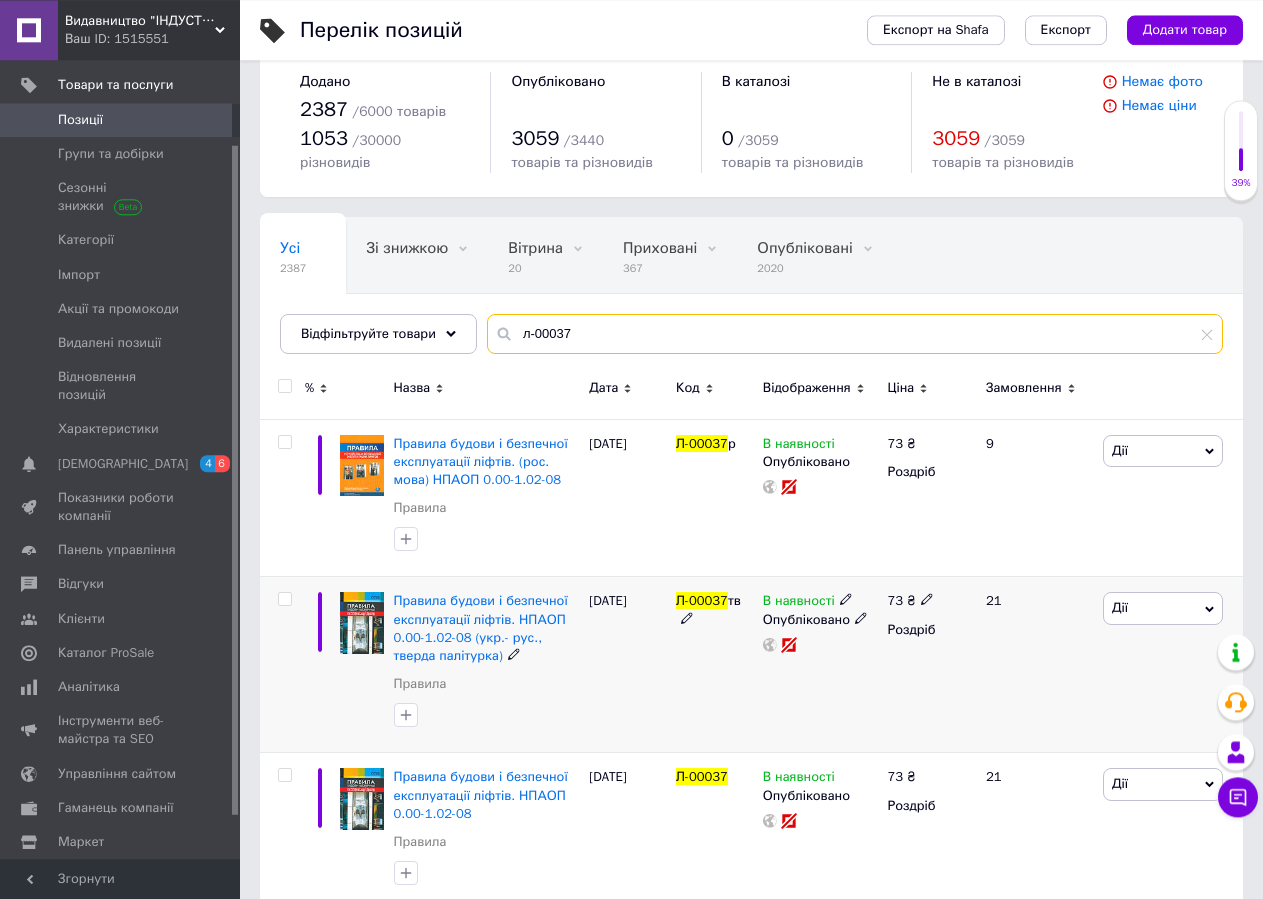 scroll, scrollTop: 43, scrollLeft: 0, axis: vertical 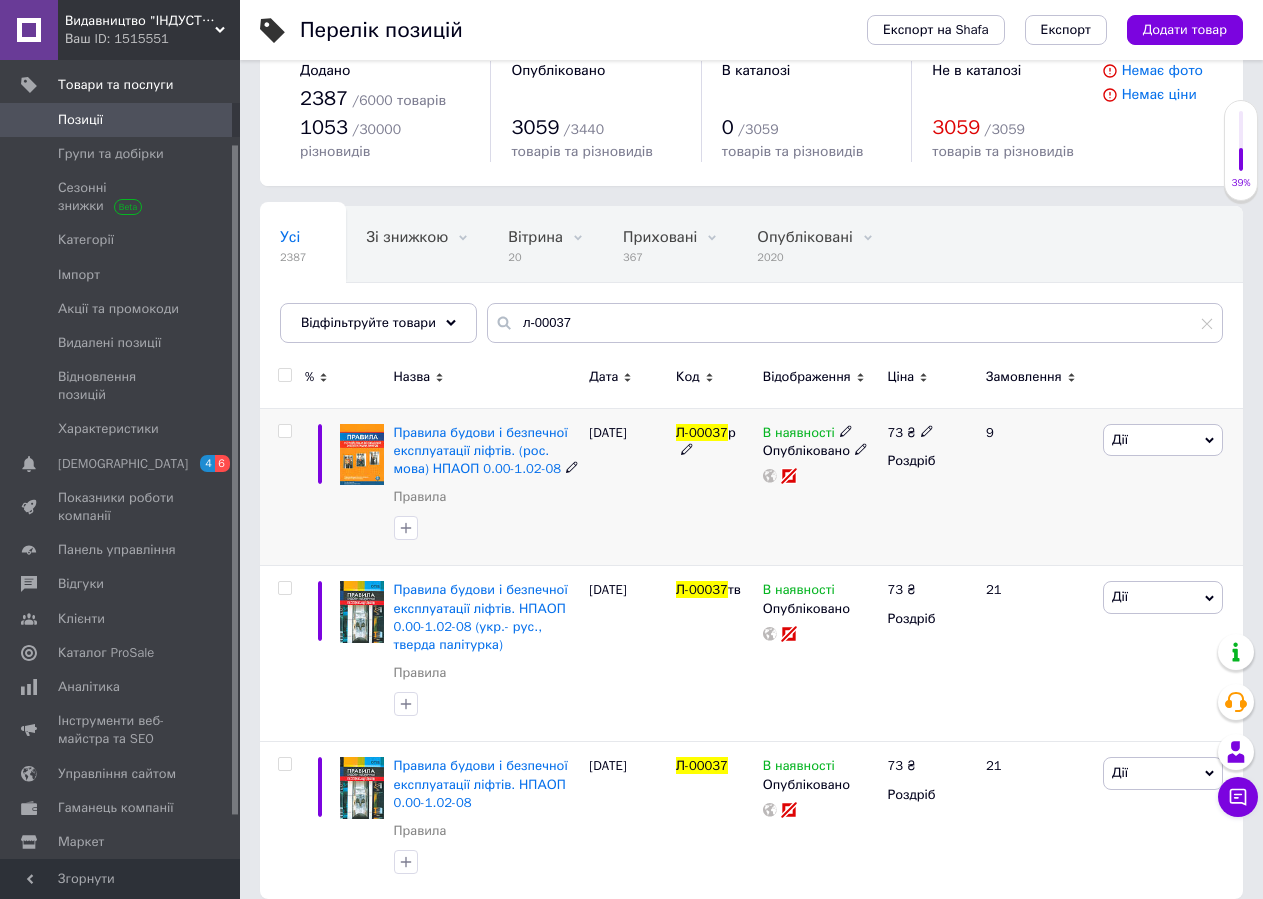 click 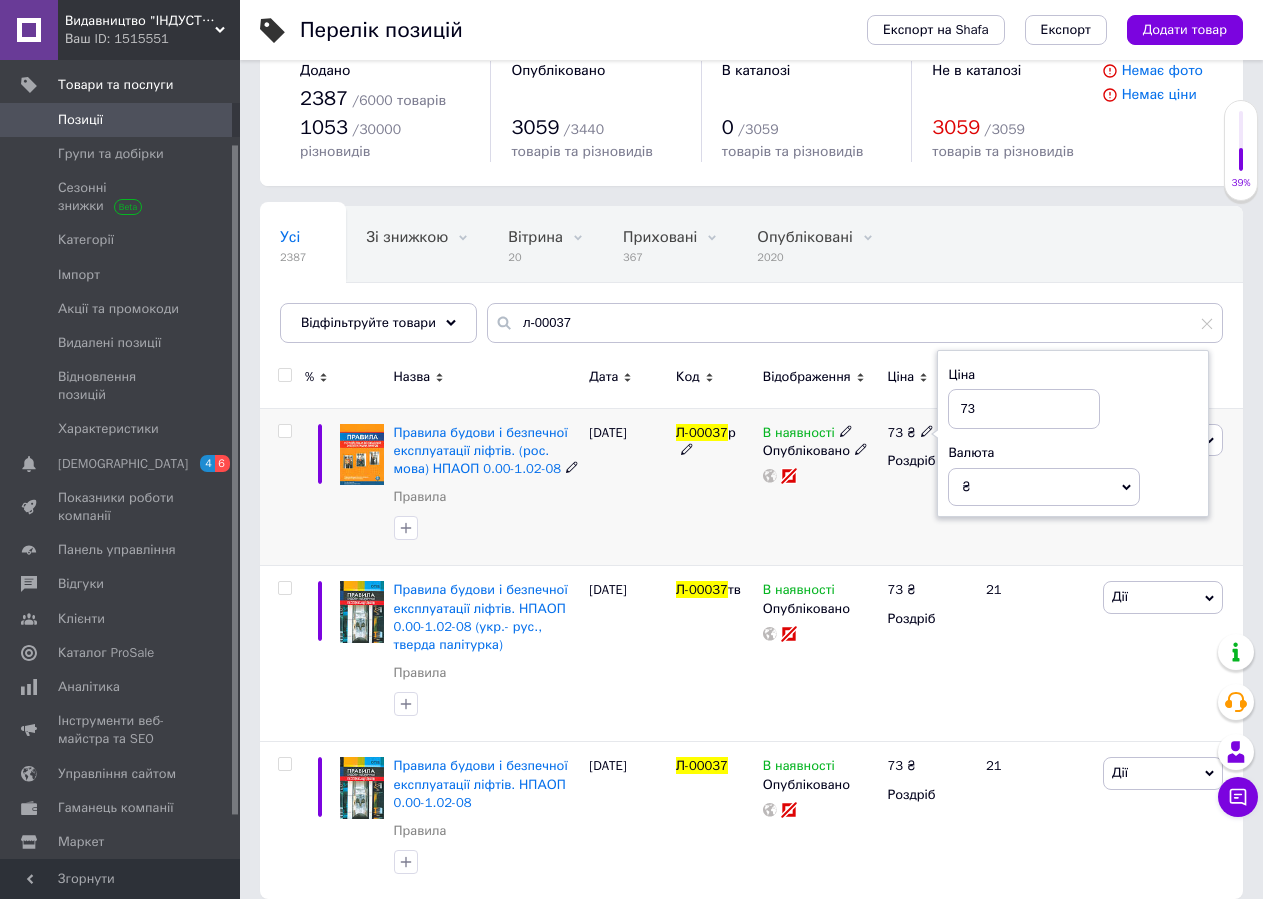 drag, startPoint x: 989, startPoint y: 389, endPoint x: 940, endPoint y: 366, distance: 54.129475 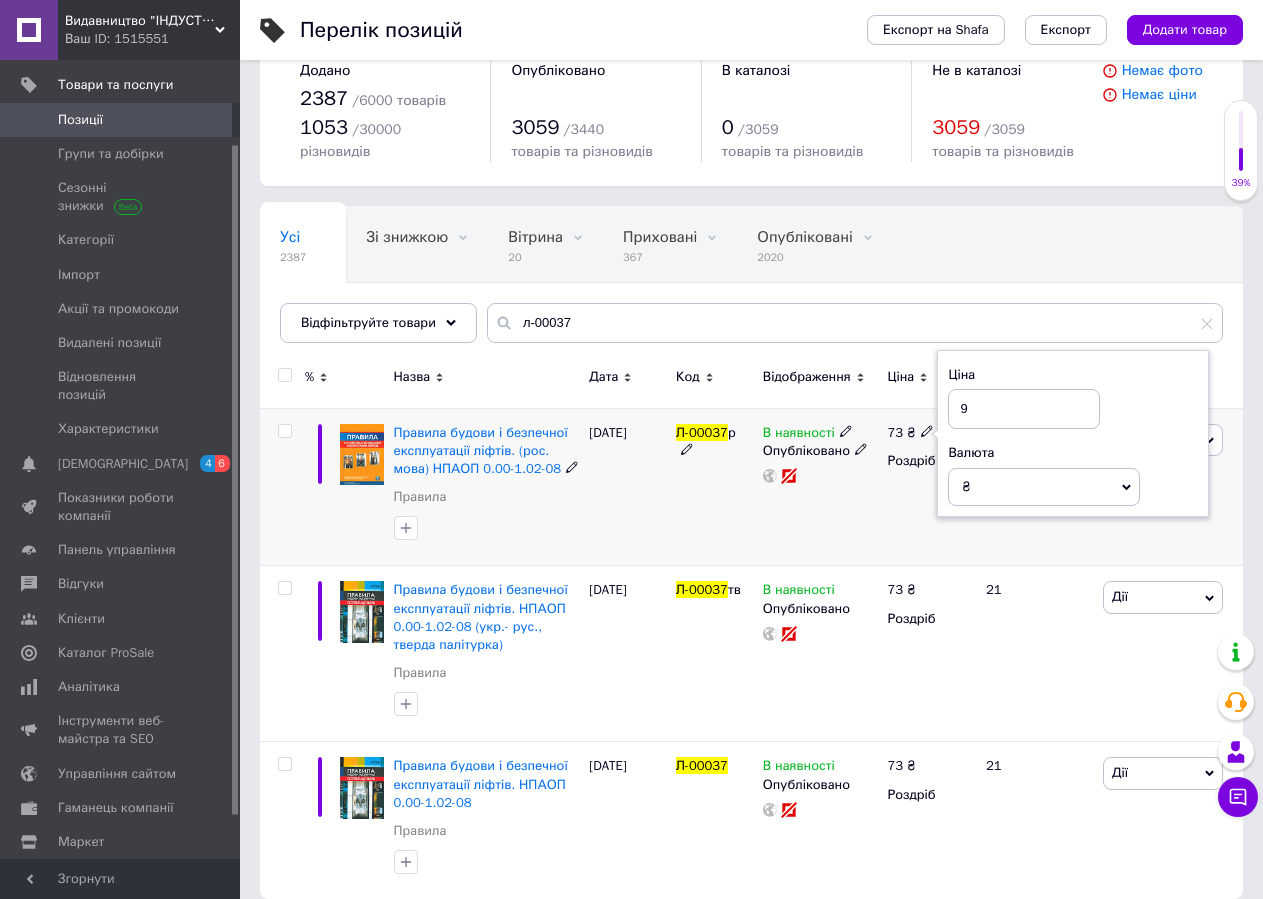 type on "98" 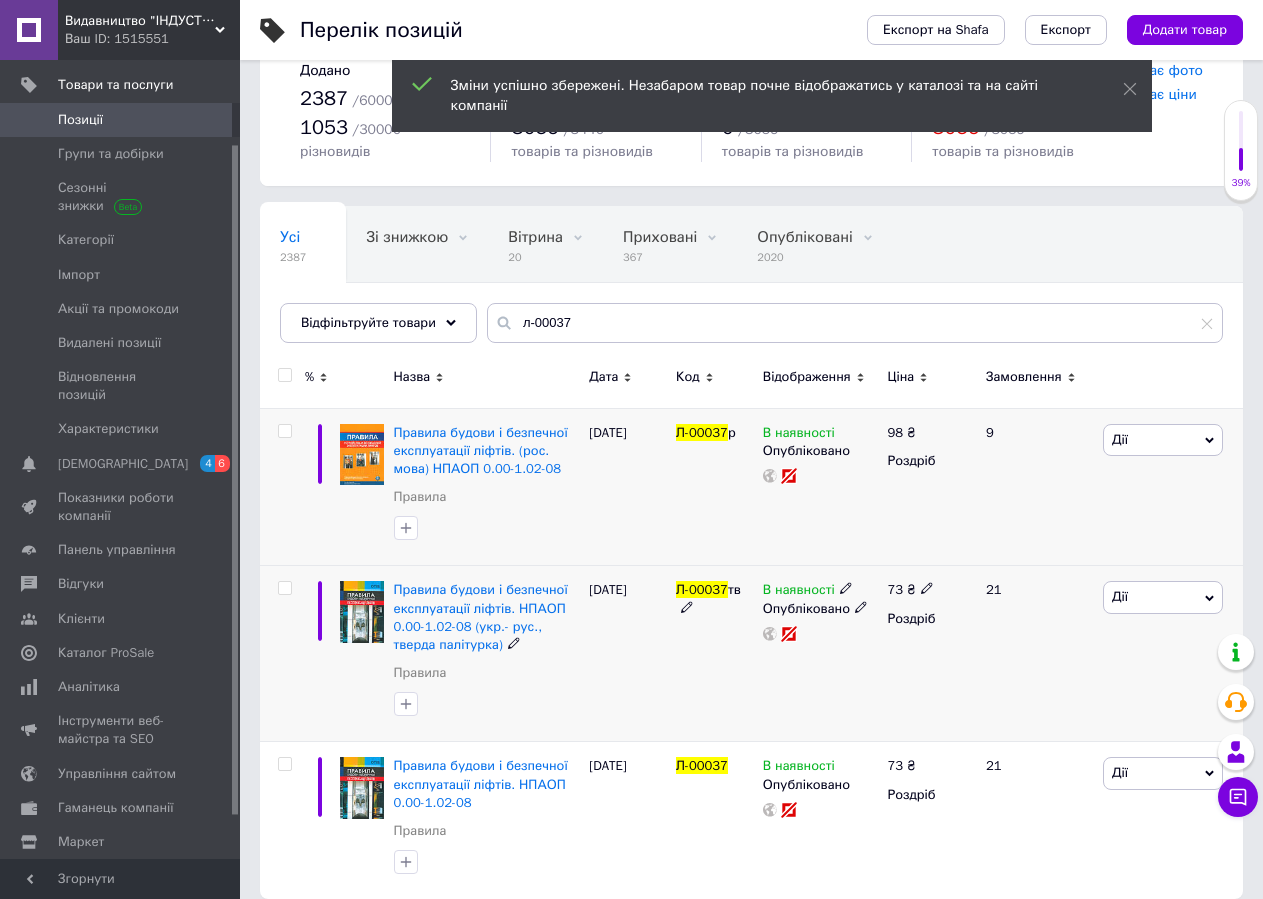 click 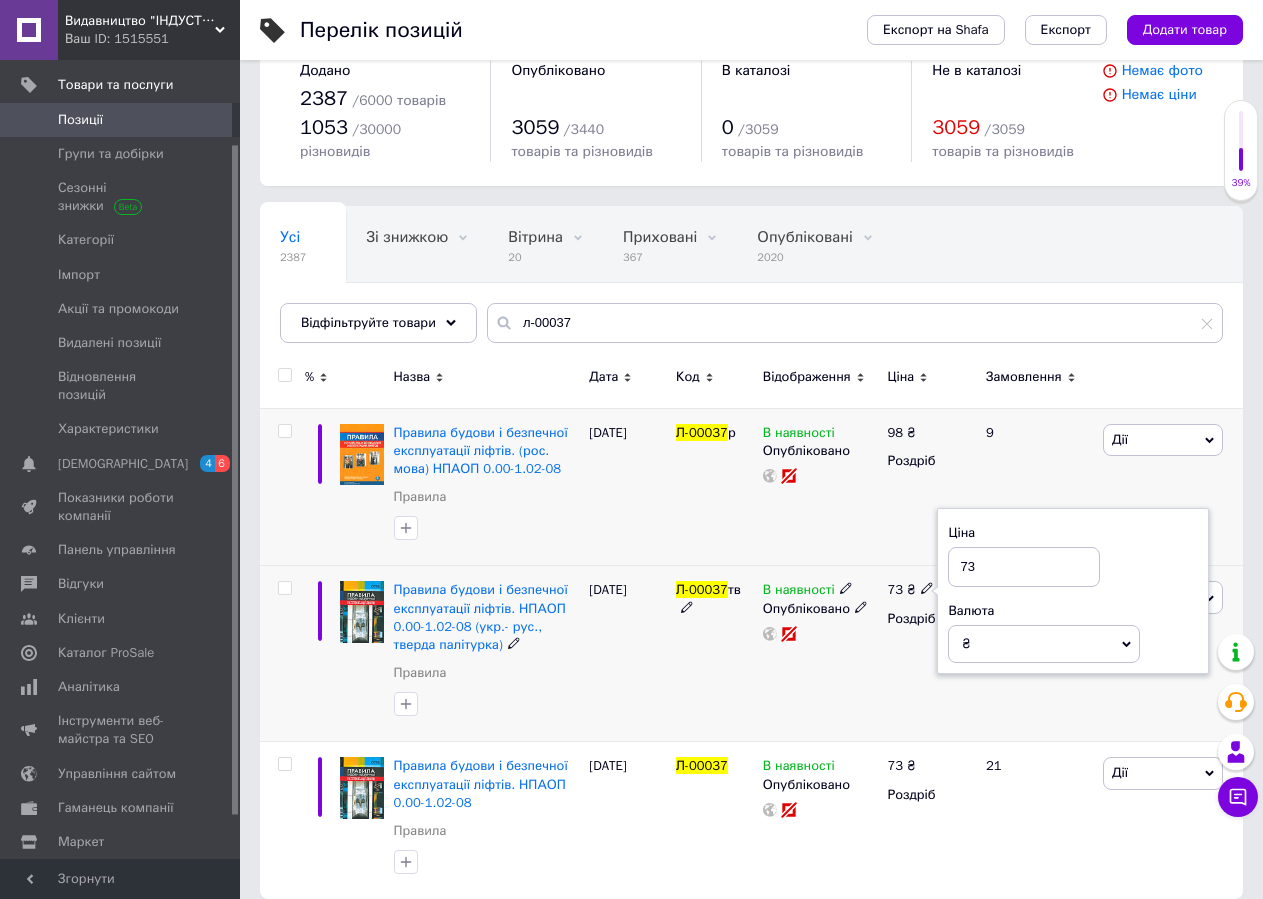 type on "7" 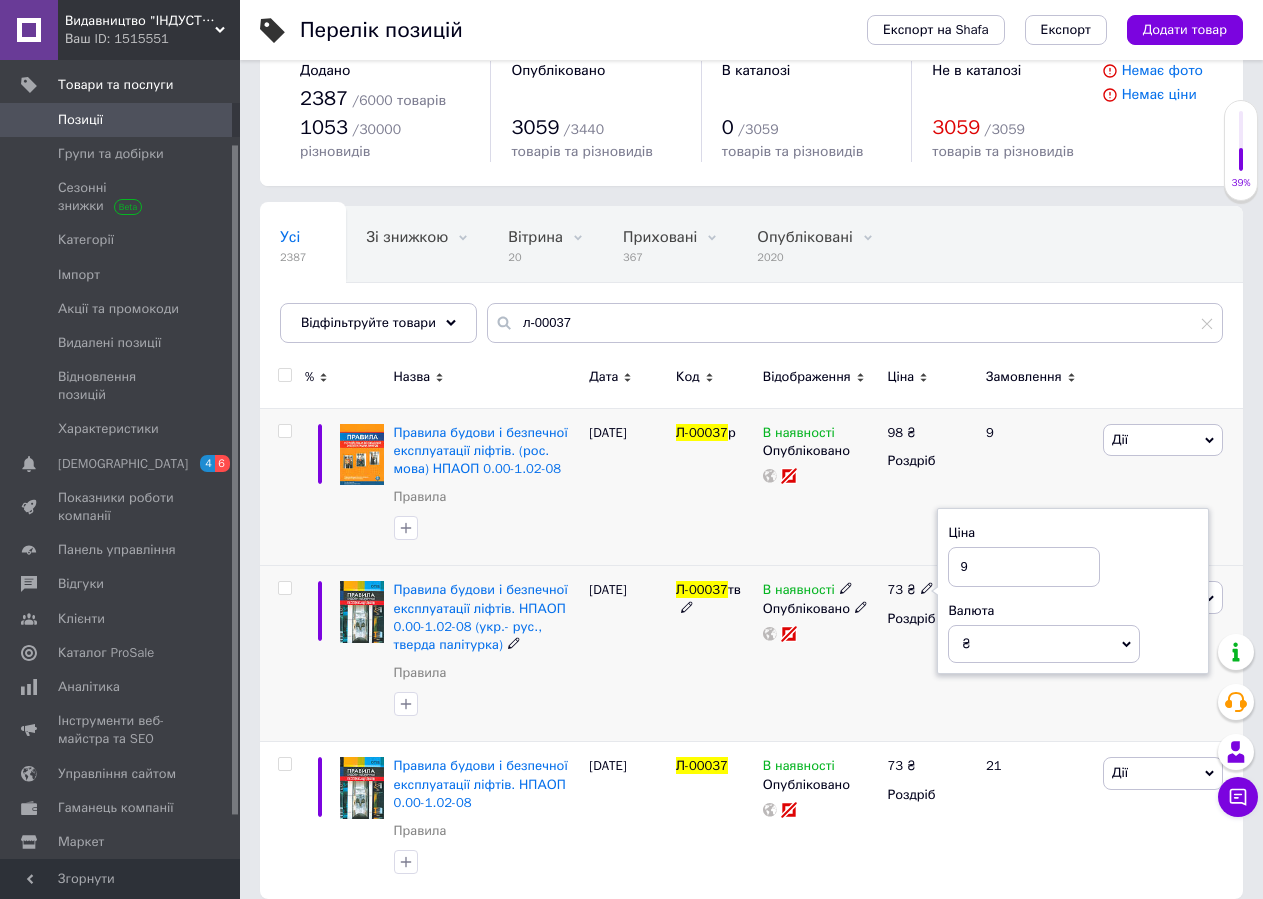 type on "98" 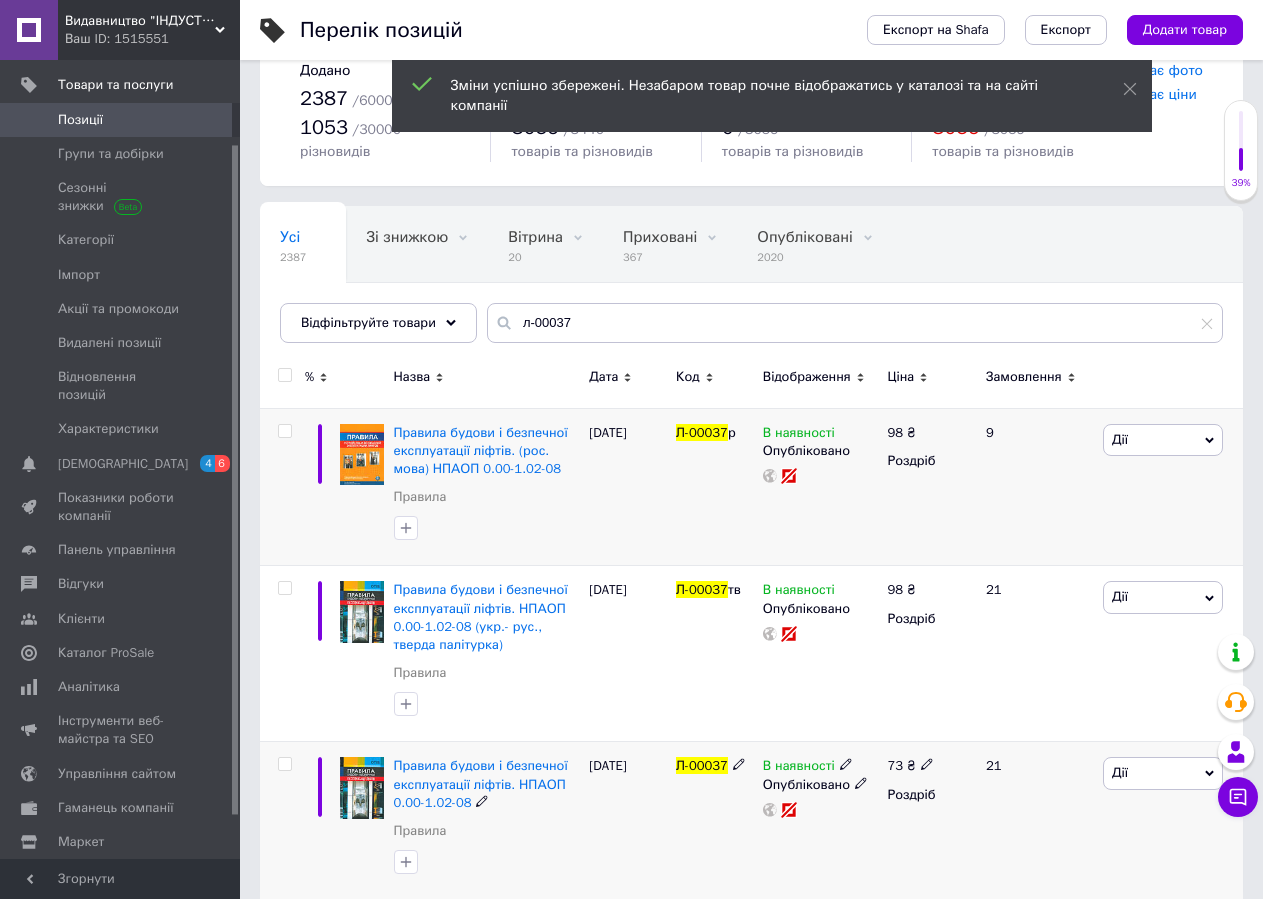 click 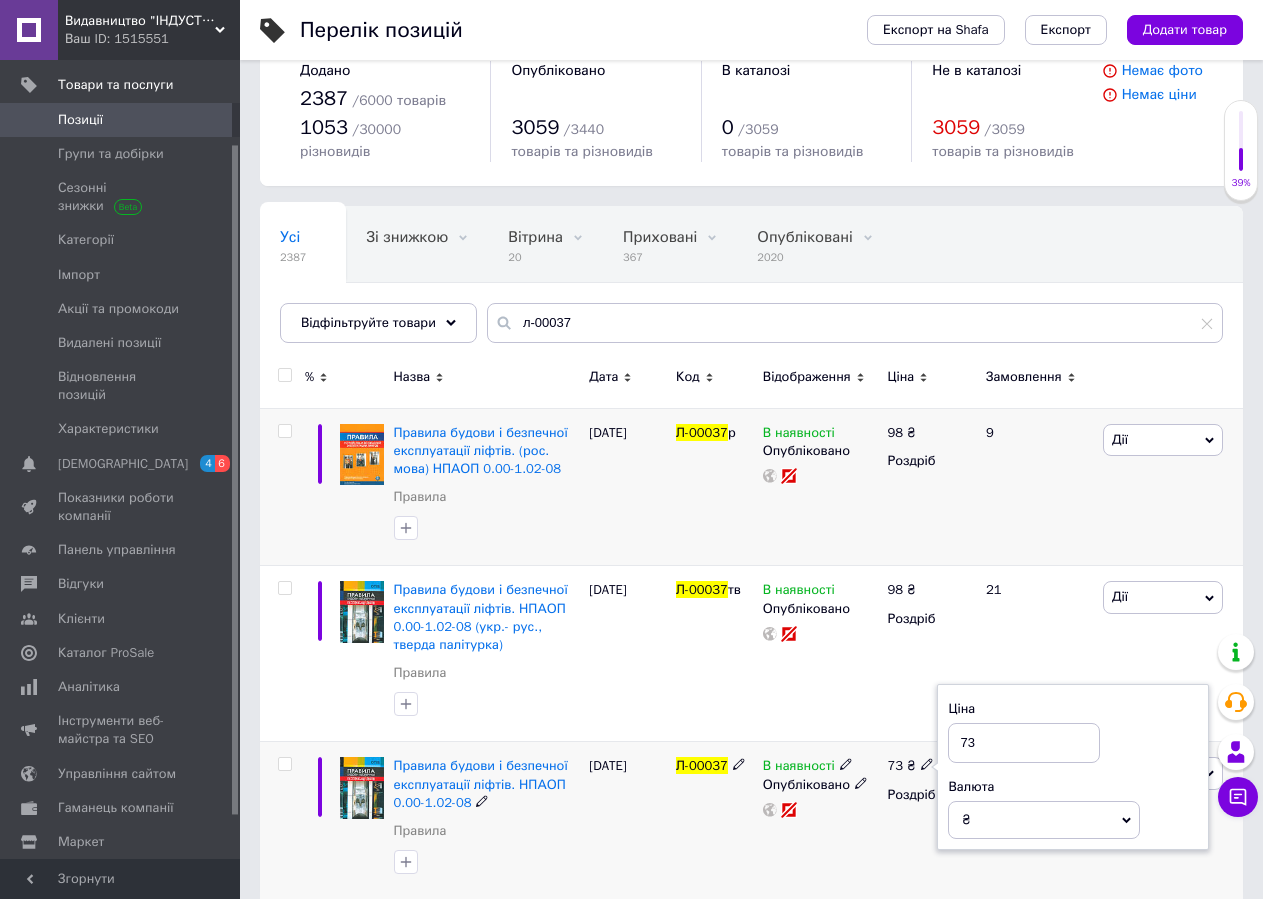 drag, startPoint x: 991, startPoint y: 724, endPoint x: 954, endPoint y: 713, distance: 38.600517 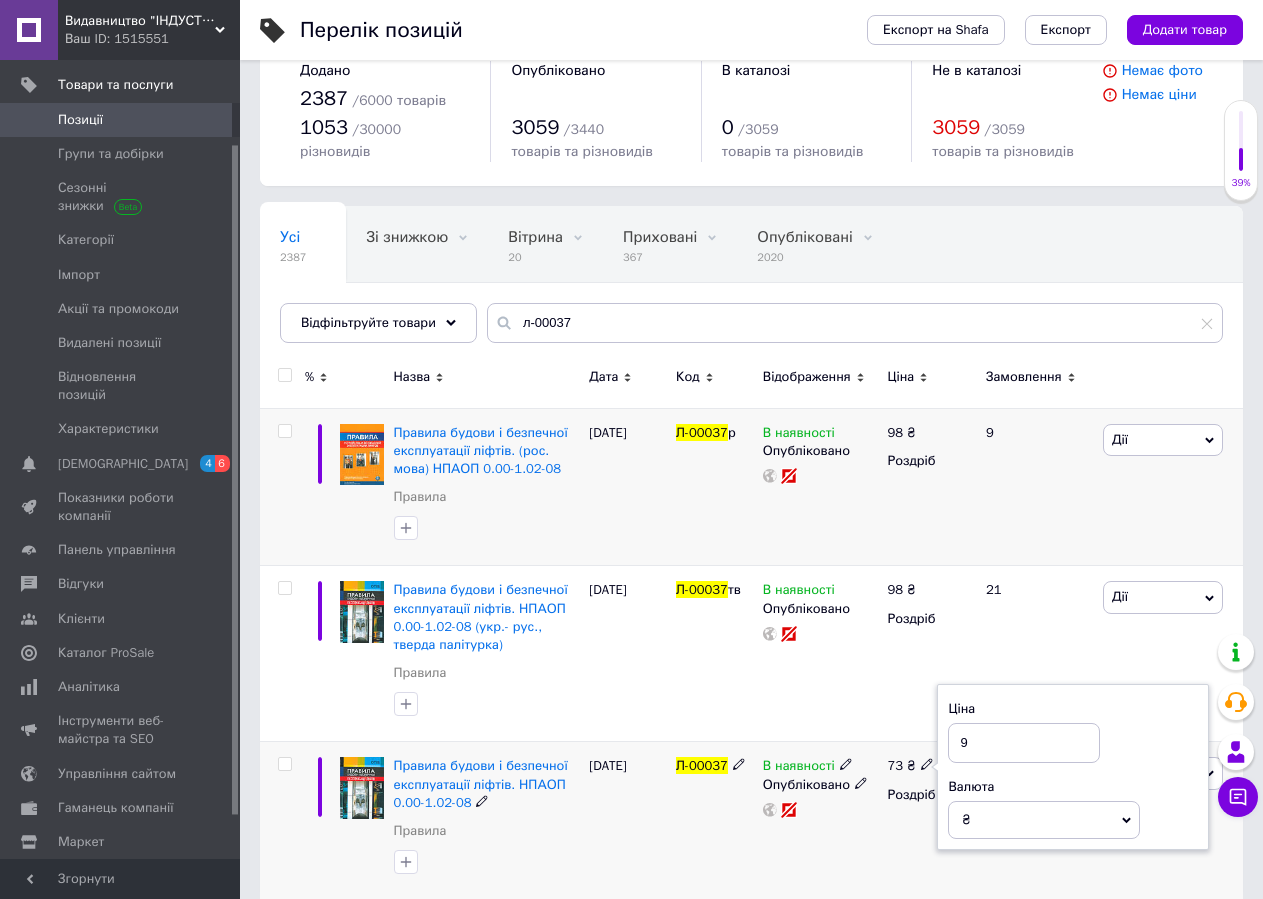 type on "98" 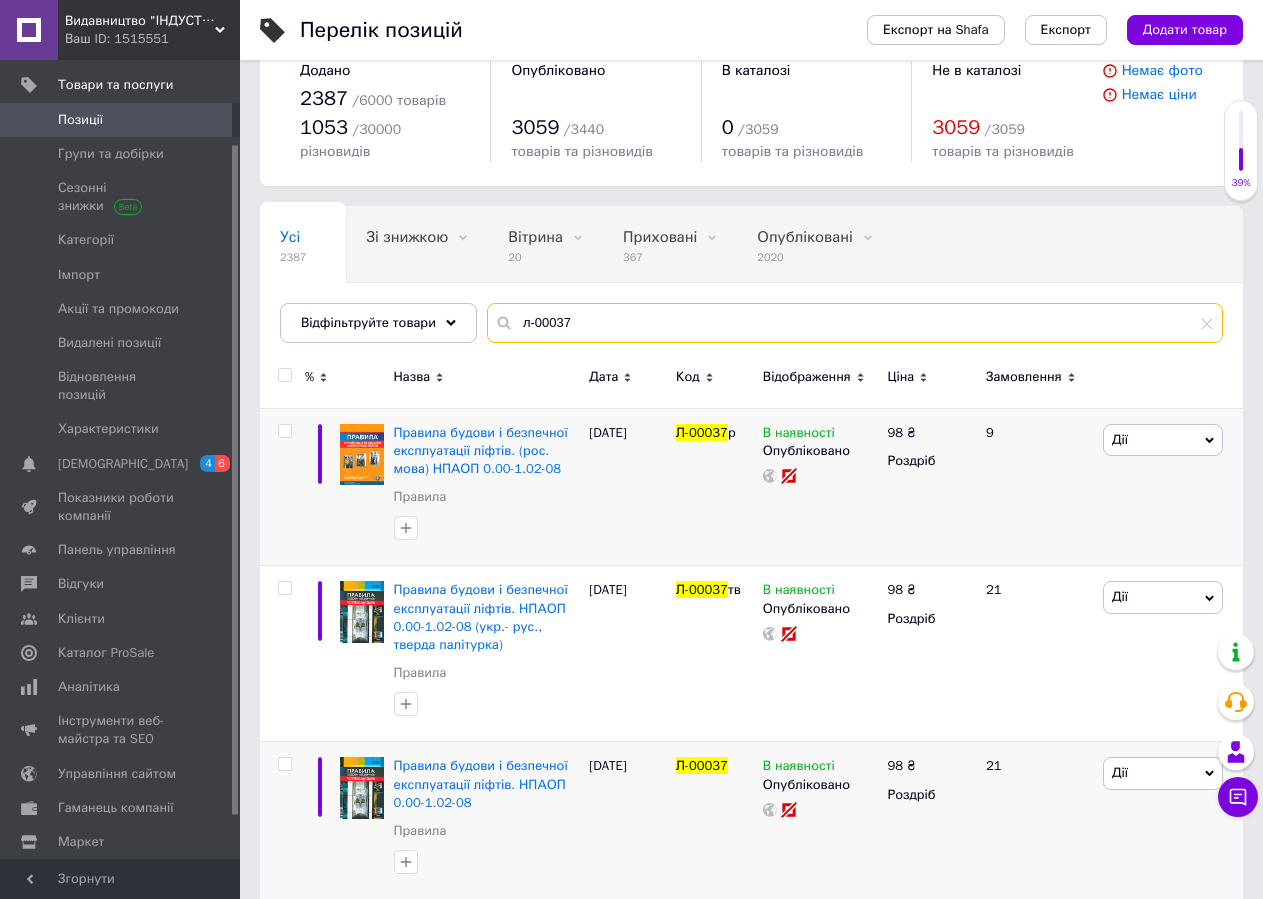 drag, startPoint x: 582, startPoint y: 298, endPoint x: 539, endPoint y: 301, distance: 43.104523 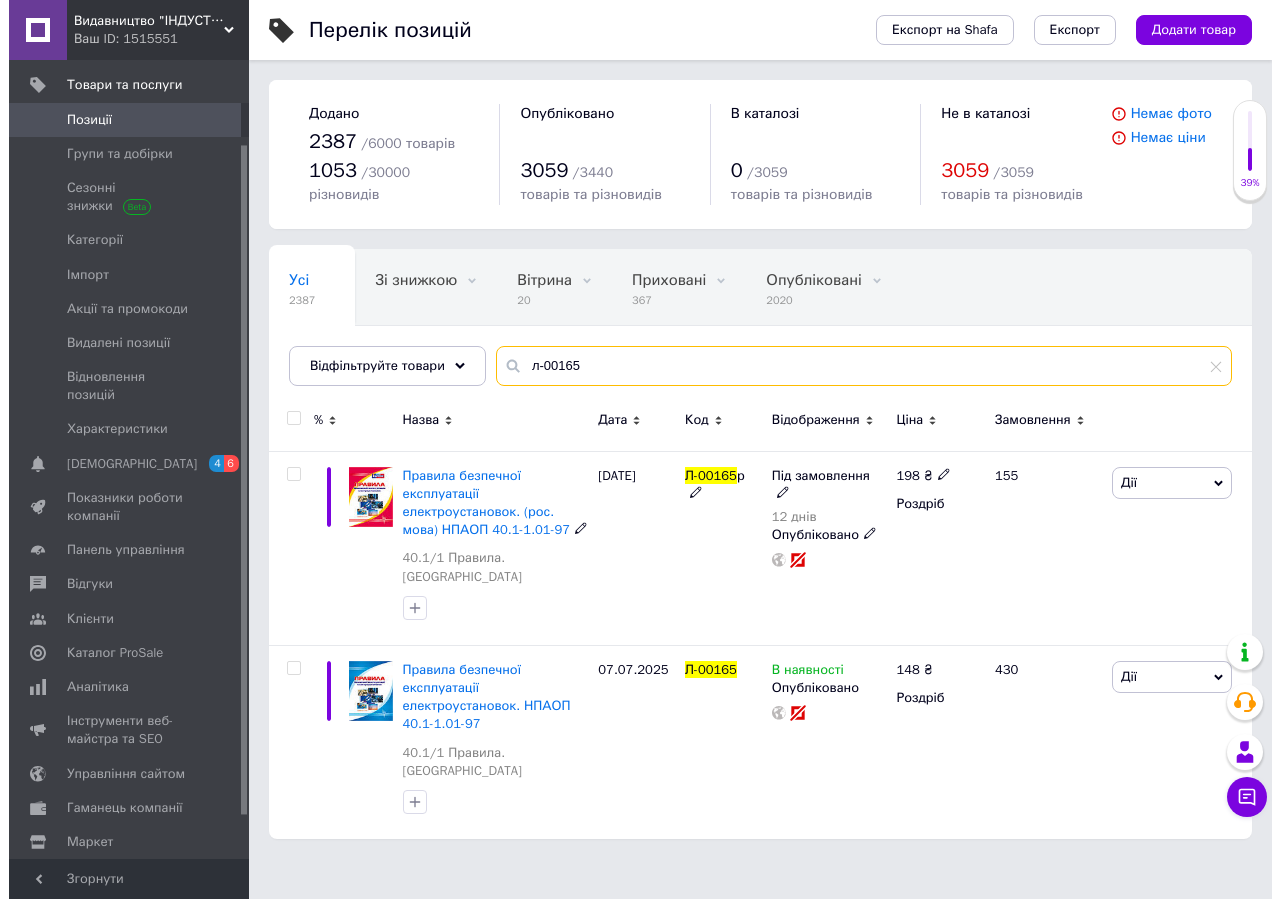 scroll, scrollTop: 0, scrollLeft: 0, axis: both 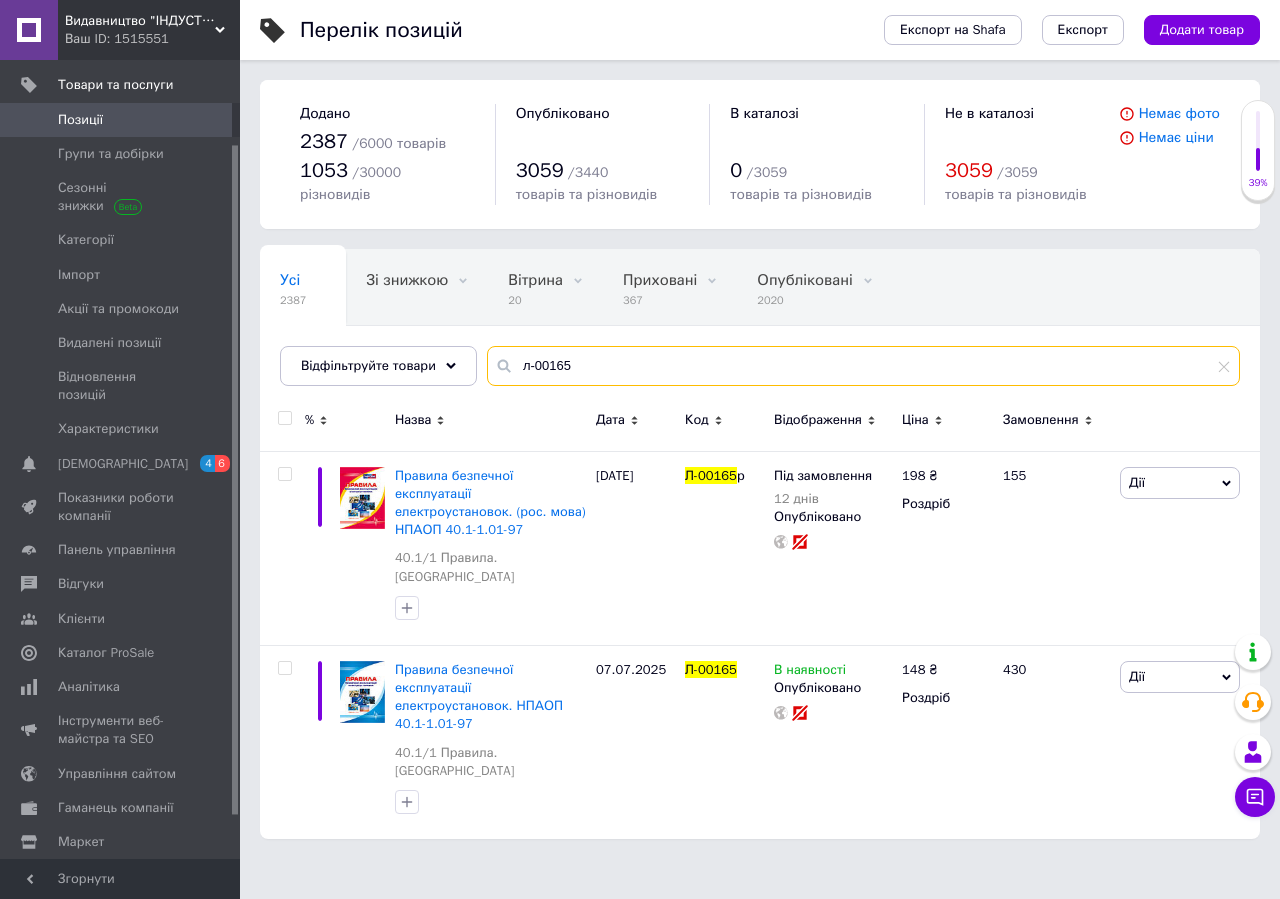 drag, startPoint x: 549, startPoint y: 343, endPoint x: 565, endPoint y: 344, distance: 16.03122 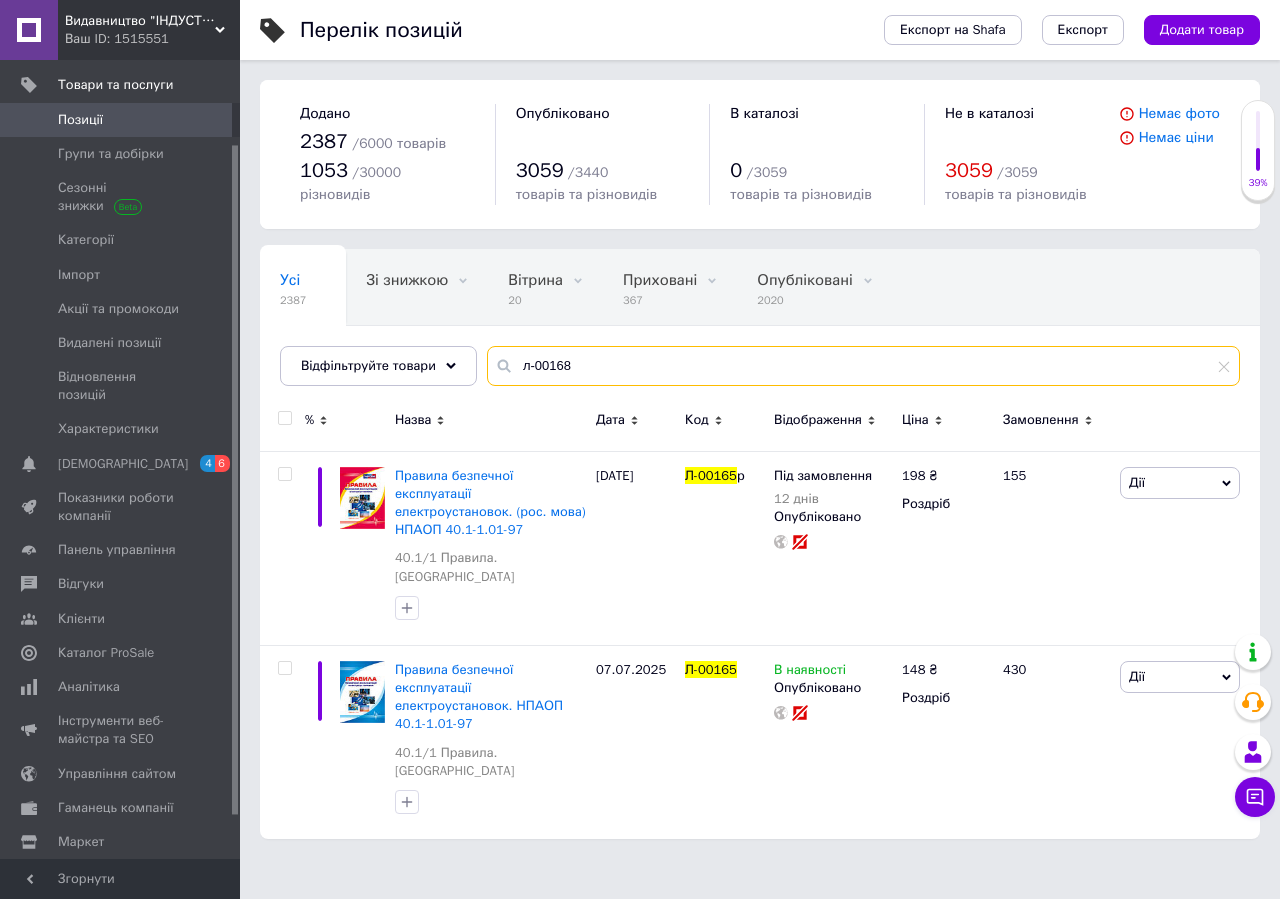 type on "л-00168" 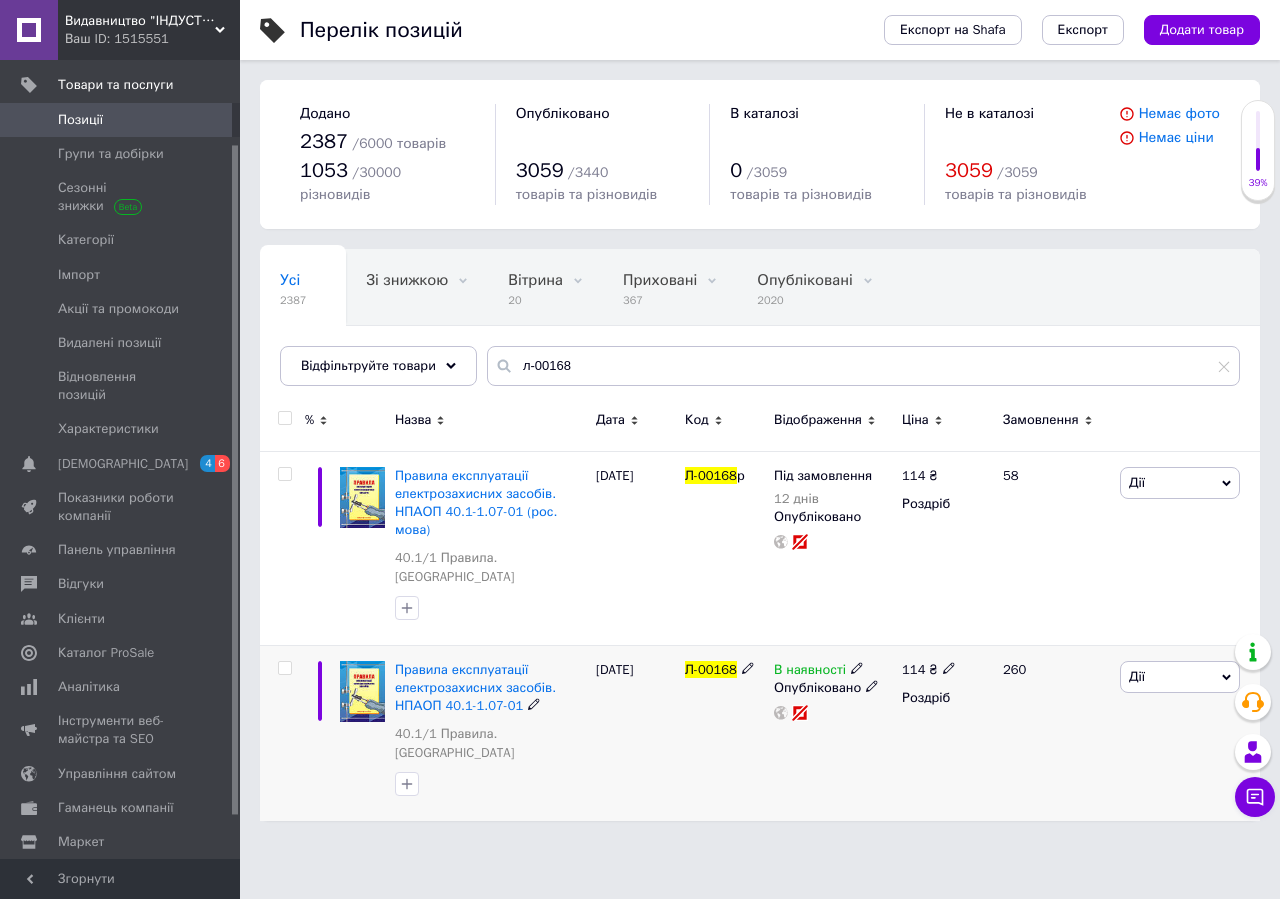 click 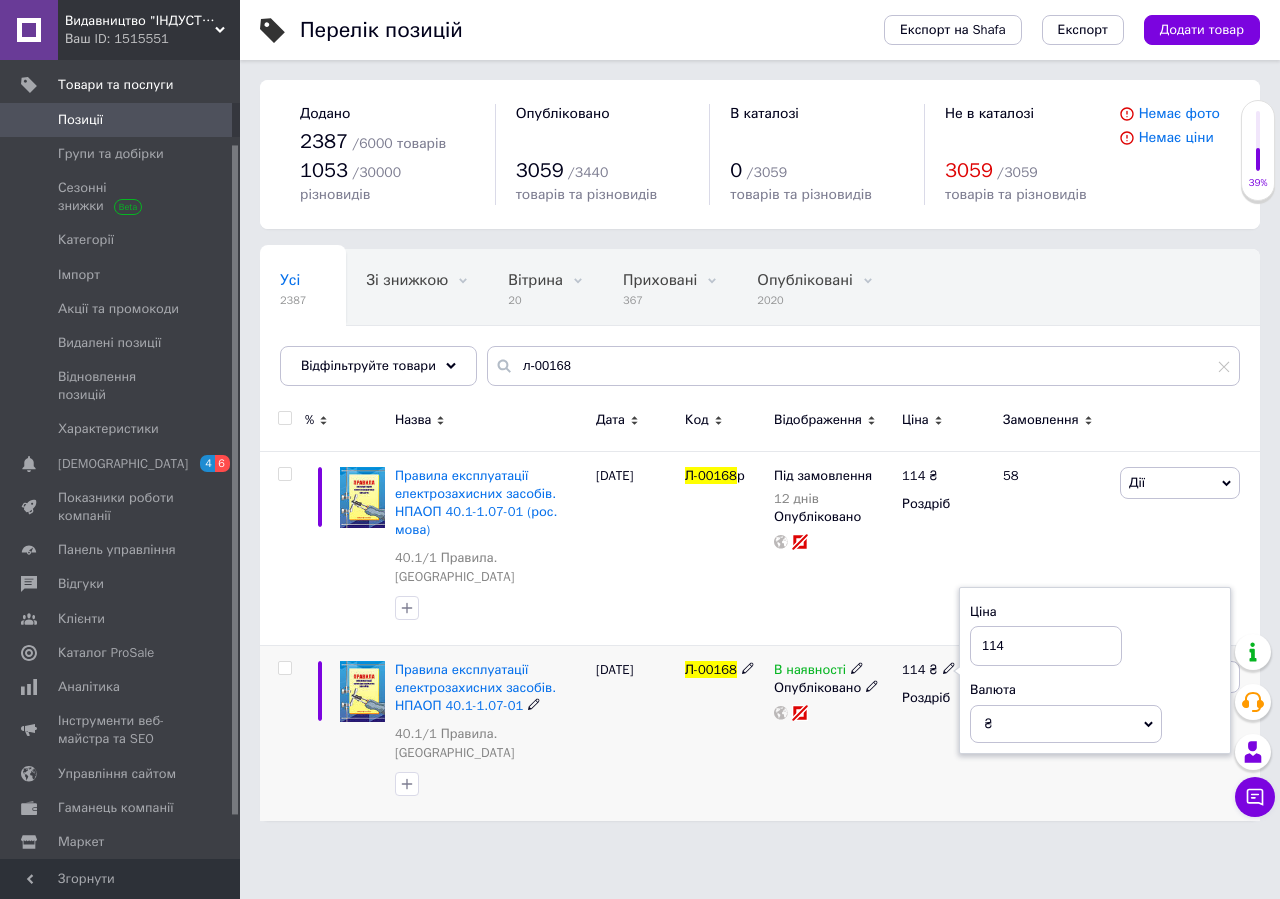 drag, startPoint x: 991, startPoint y: 603, endPoint x: 1010, endPoint y: 604, distance: 19.026299 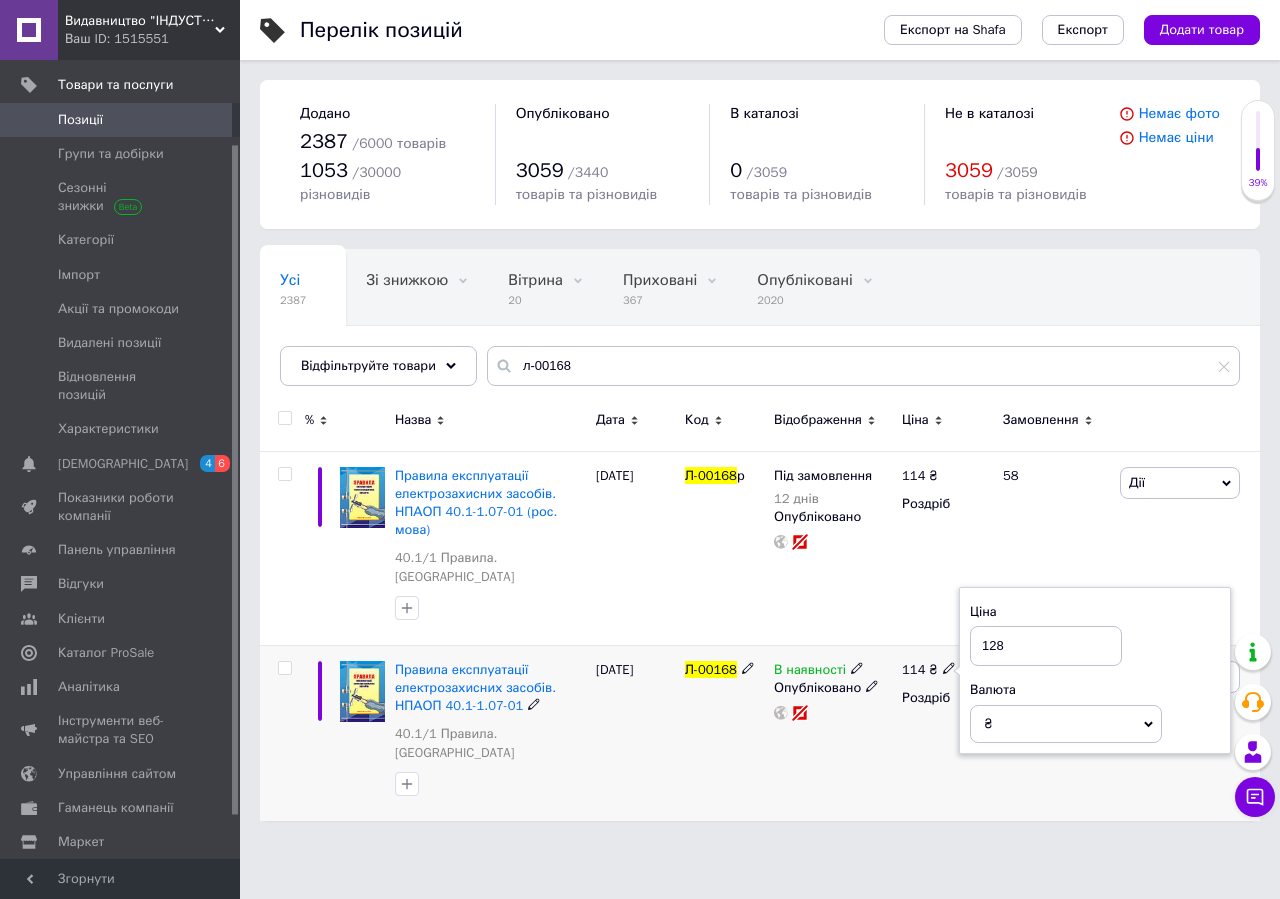 type on "128" 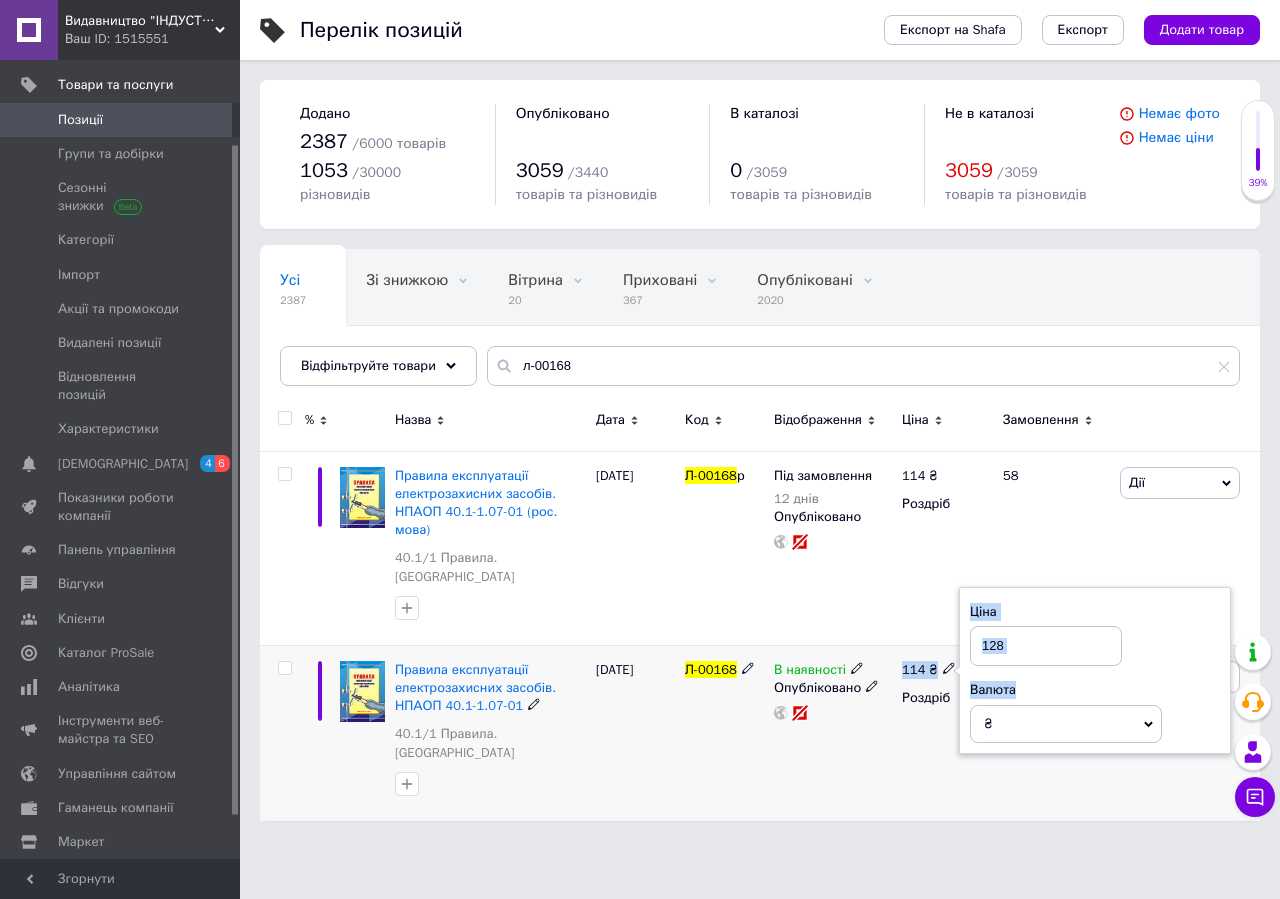 click on "Правила експлуатації електрозахисних засобів. НПАОП 40.1-1.07-01 40.1/1 Правила. Норми [DATE] Л-00168 В наявності Опубліковано 114   ₴ Ціна 128 Валюта ₴ $ EUR CHF GBP ¥ PLN ₸ MDL HUF KGS CNY TRY KRW lei Роздріб 260 Дії Редагувати Підняти на початок групи Копіювати Знижка Подарунок Супутні Приховати Ярлик Додати на вітрину Додати в кампанію Каталог ProSale Видалити" at bounding box center (760, 732) 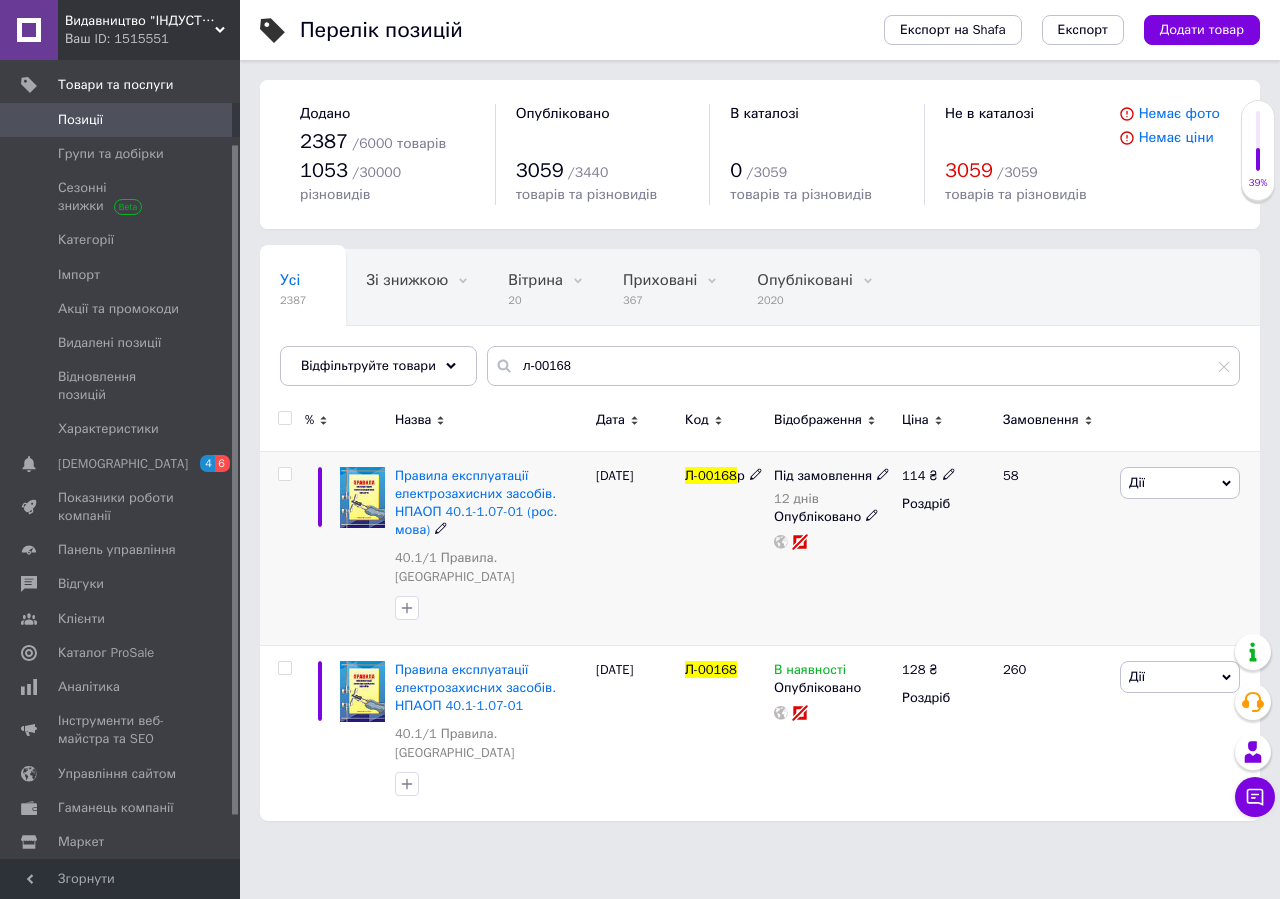 click 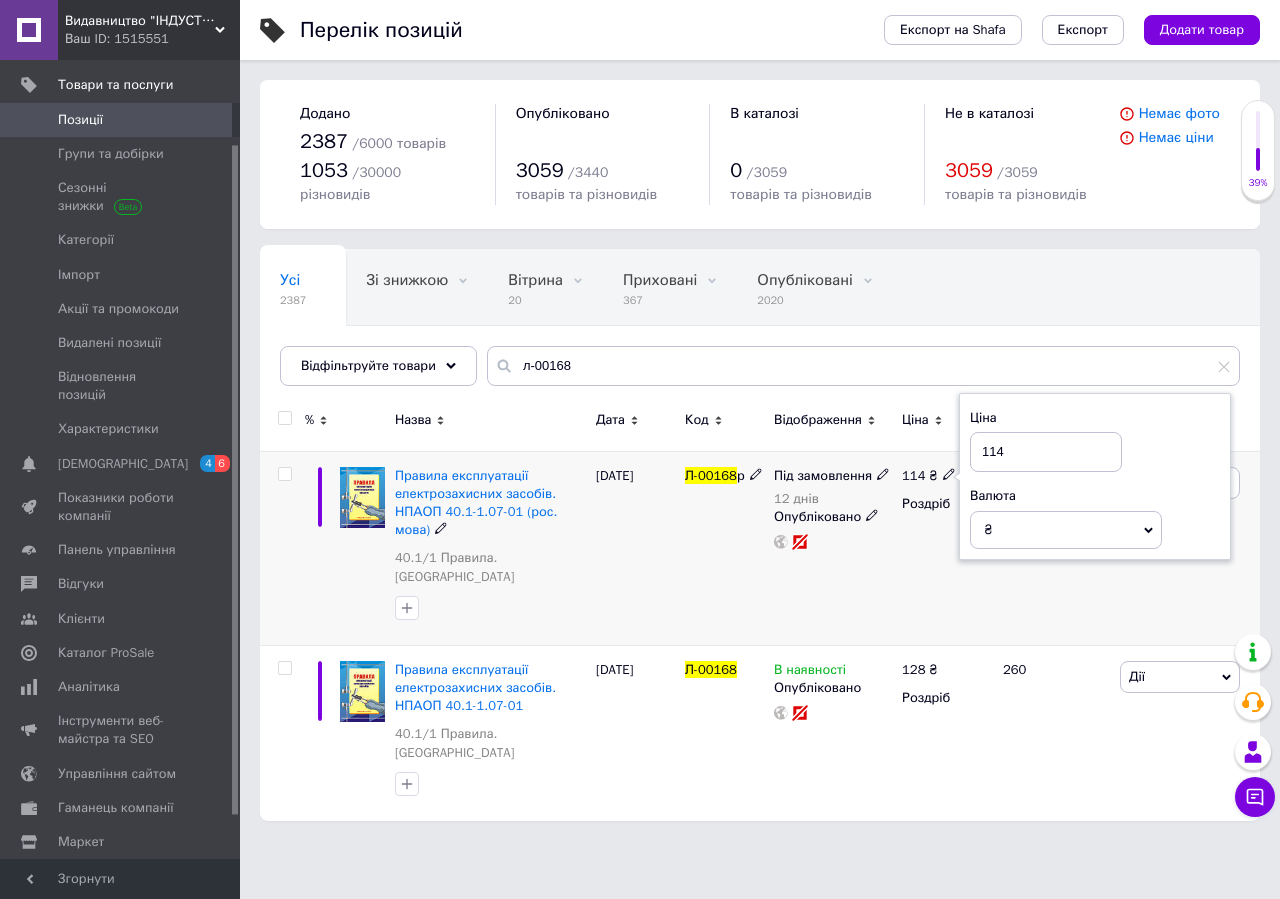 drag, startPoint x: 1011, startPoint y: 422, endPoint x: 980, endPoint y: 416, distance: 31.575306 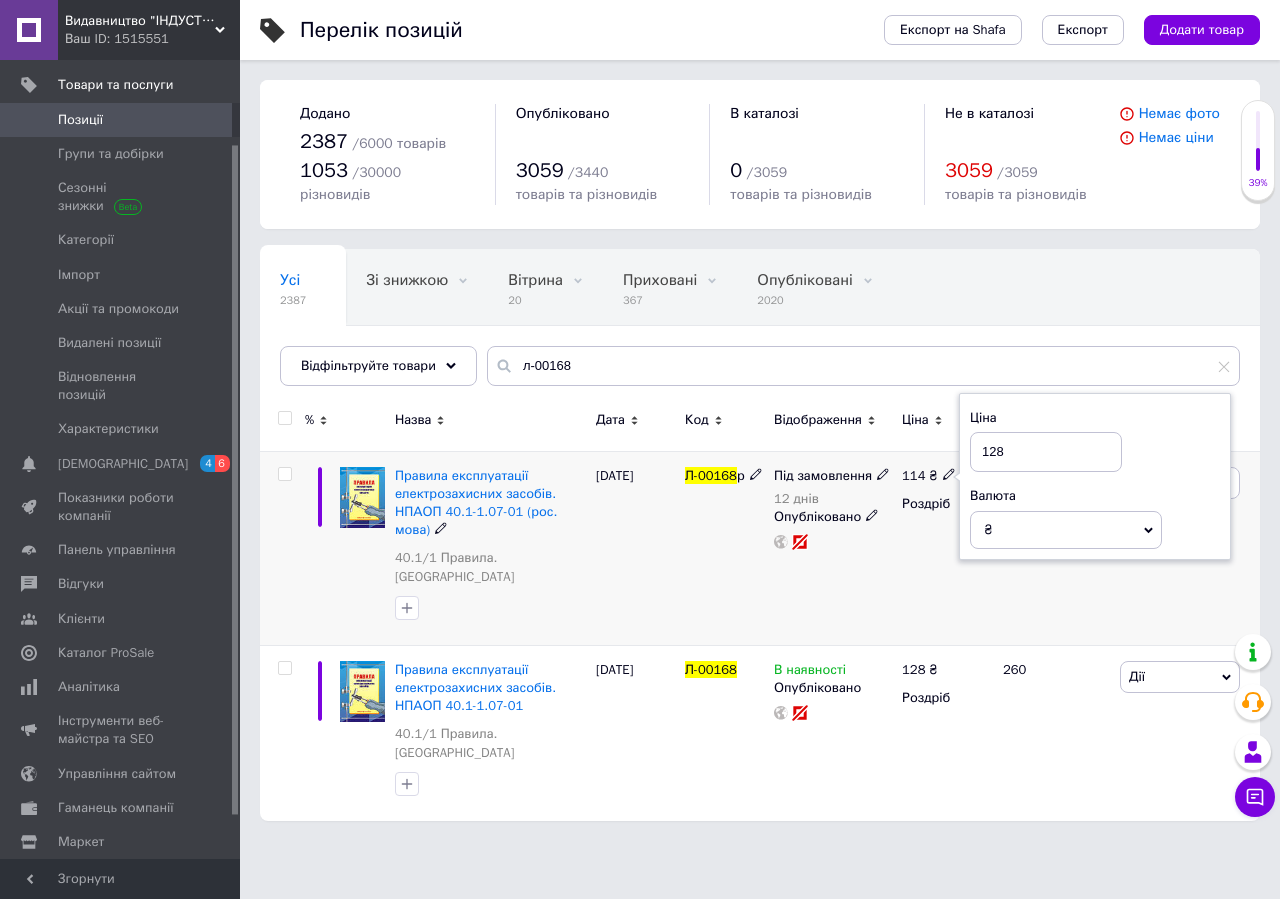 type on "128" 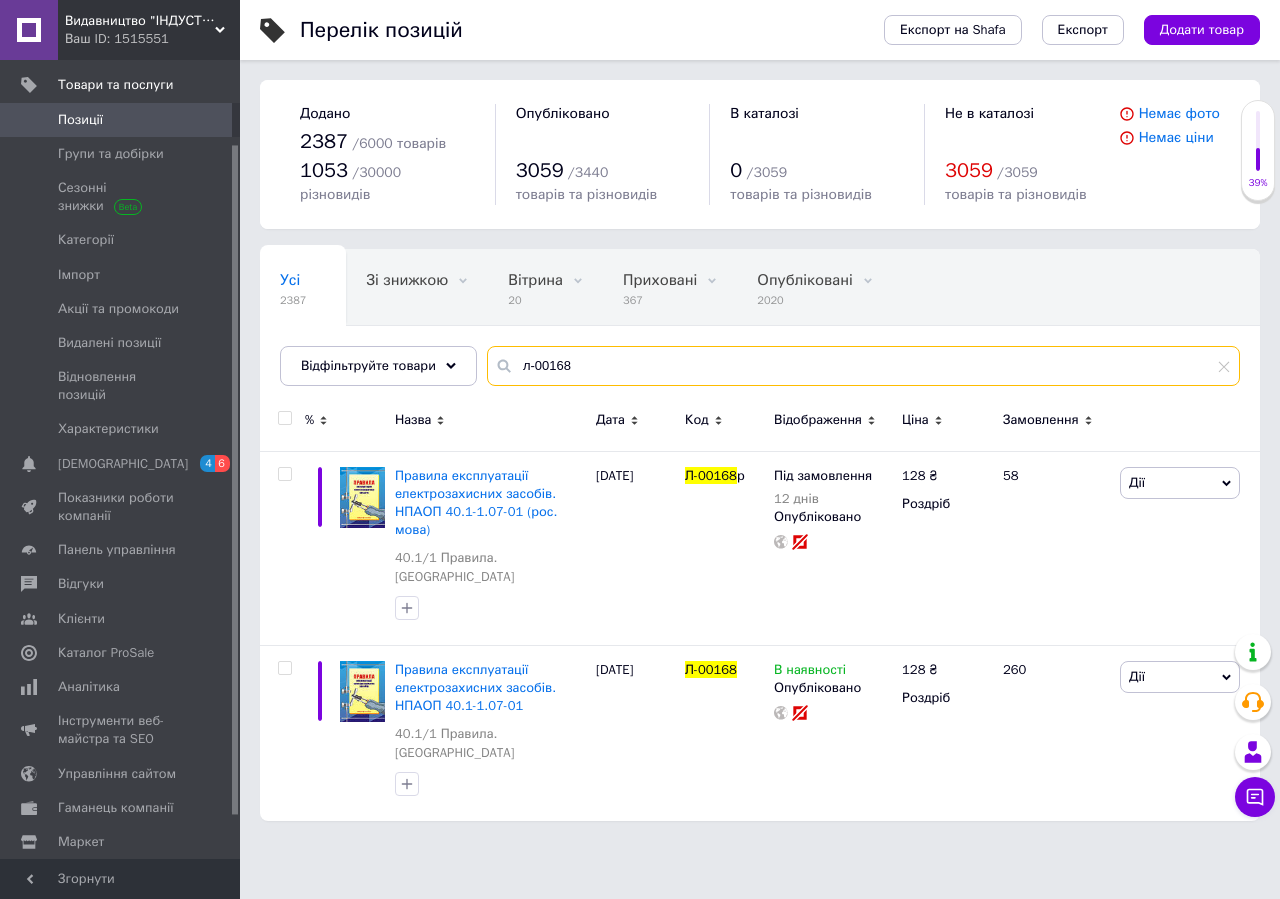 drag, startPoint x: 530, startPoint y: 350, endPoint x: 639, endPoint y: 333, distance: 110.317726 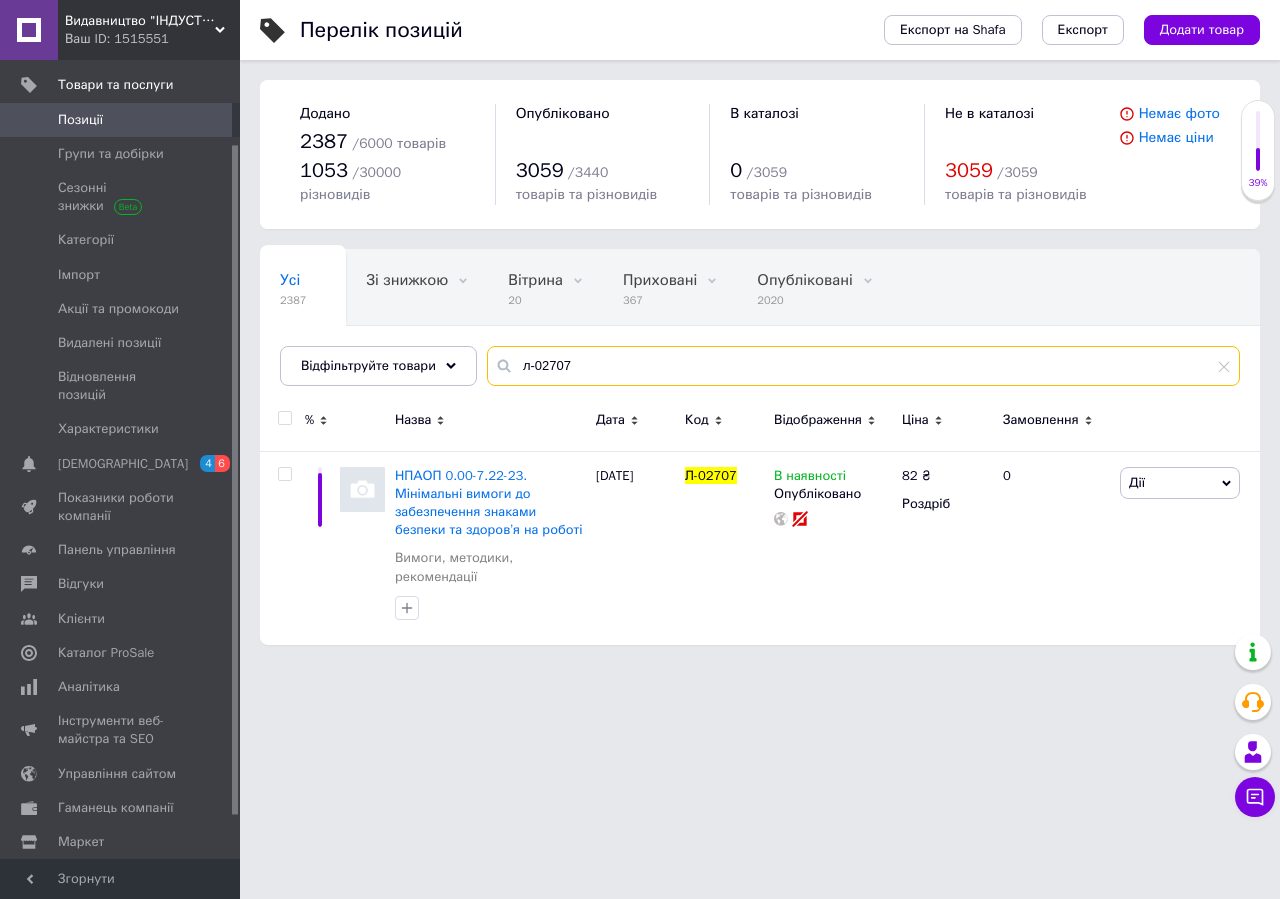 type on "л-02707" 